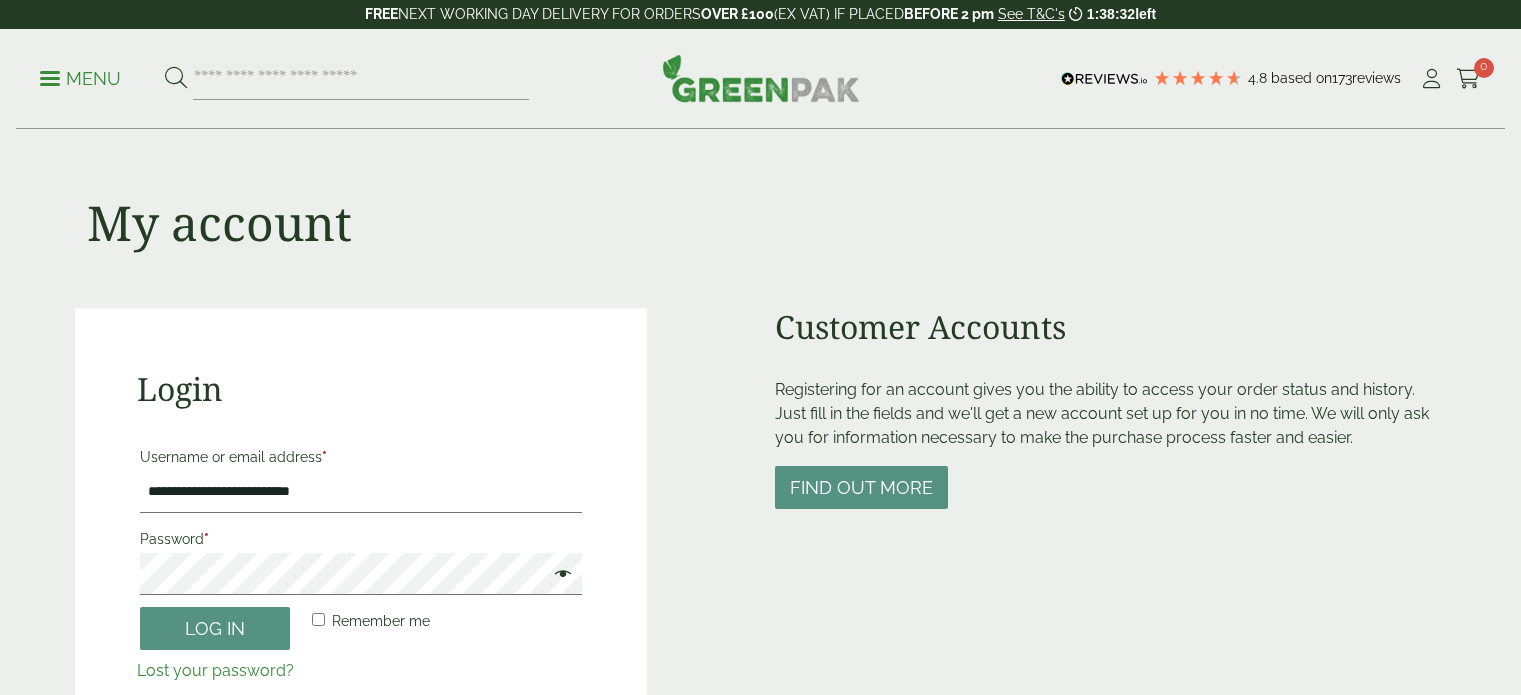 scroll, scrollTop: 0, scrollLeft: 0, axis: both 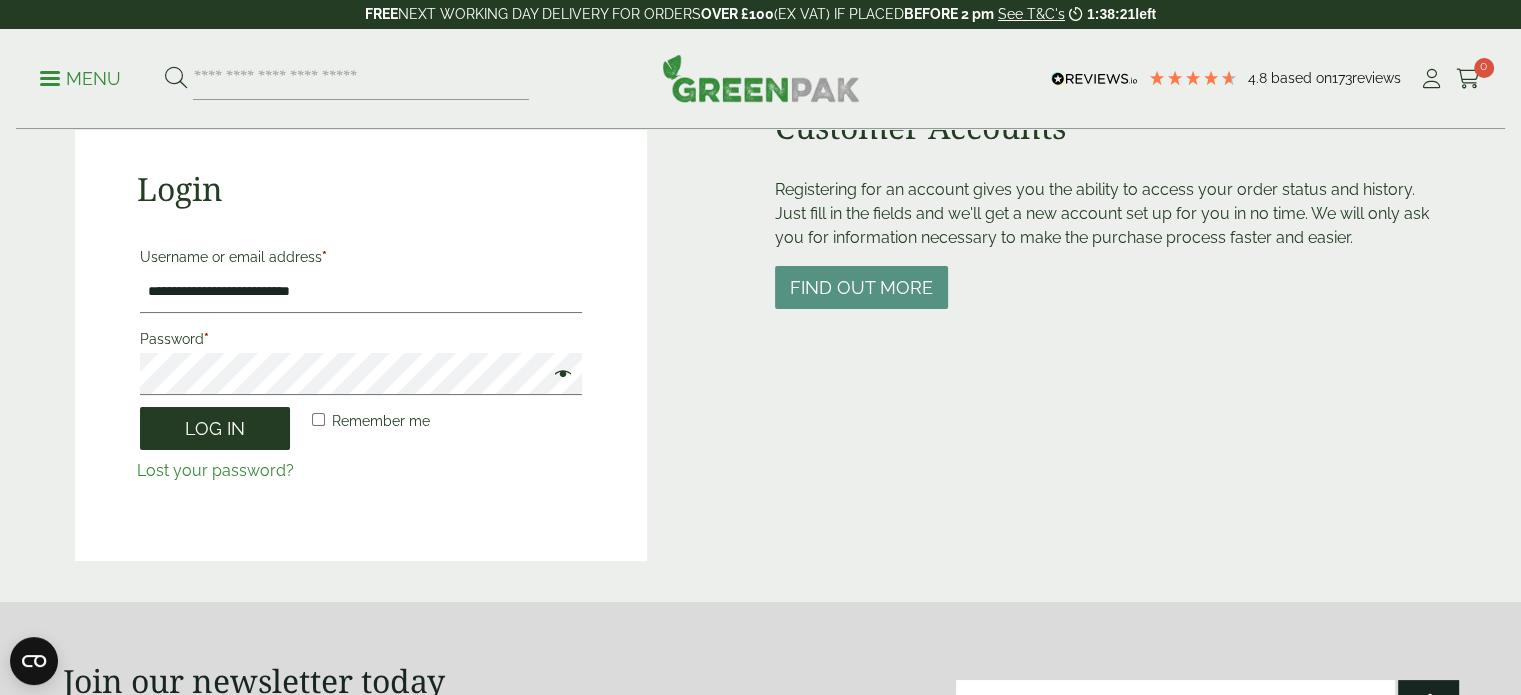click on "Log in" at bounding box center [215, 428] 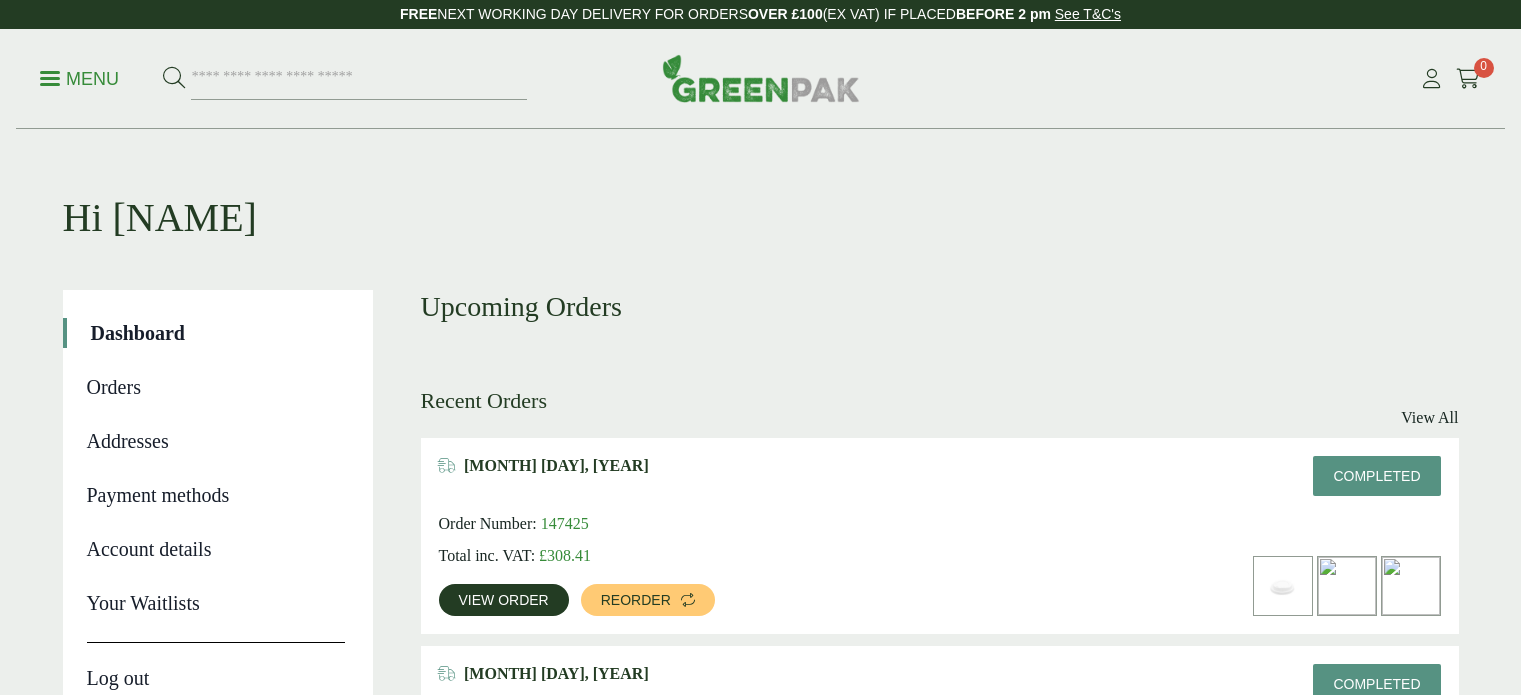 scroll, scrollTop: 0, scrollLeft: 0, axis: both 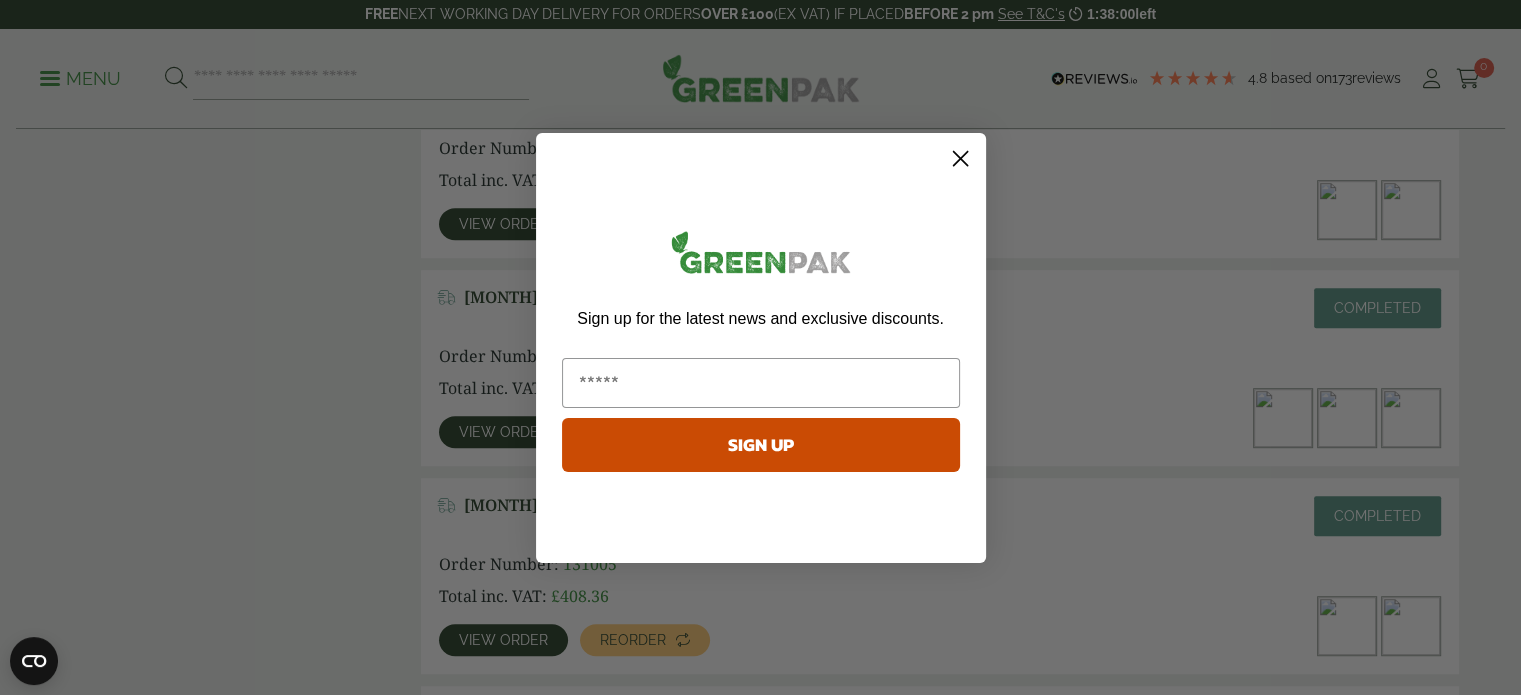 click 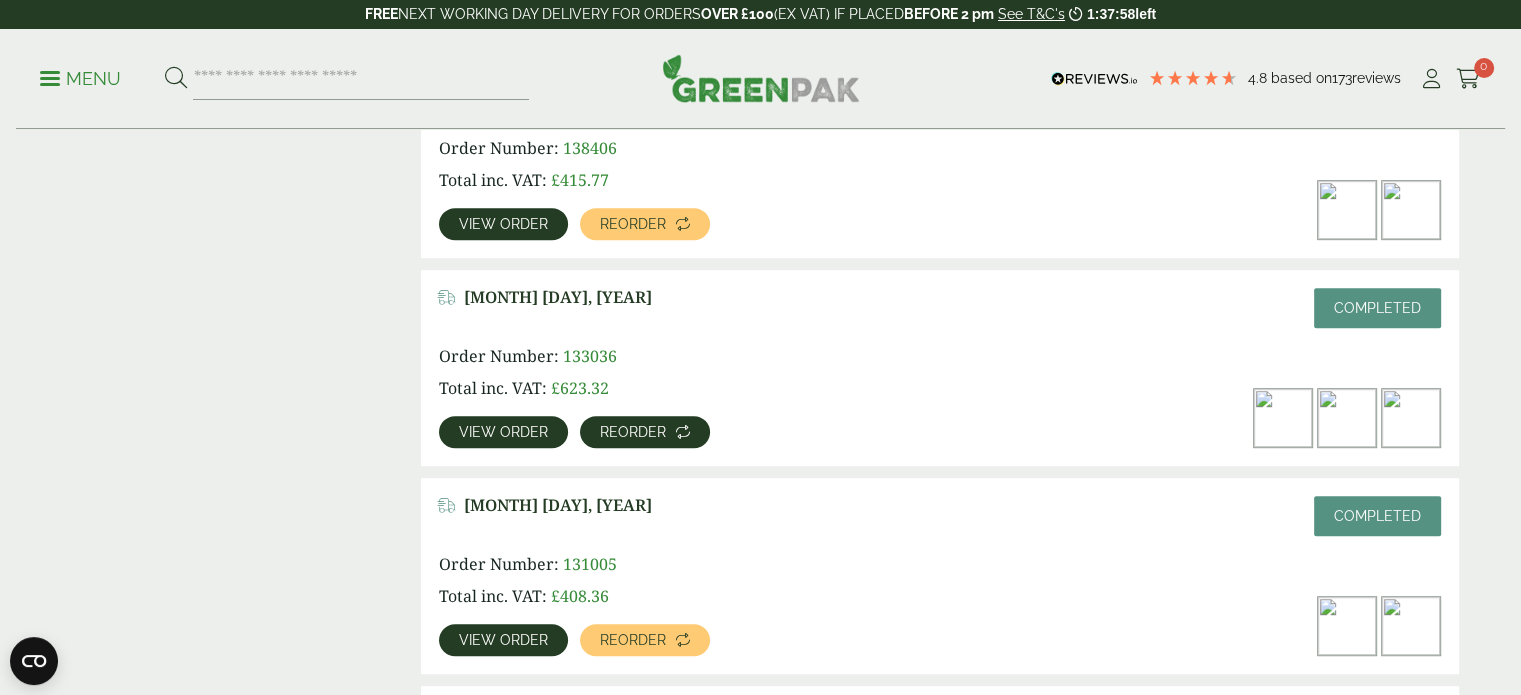 click at bounding box center [683, 432] 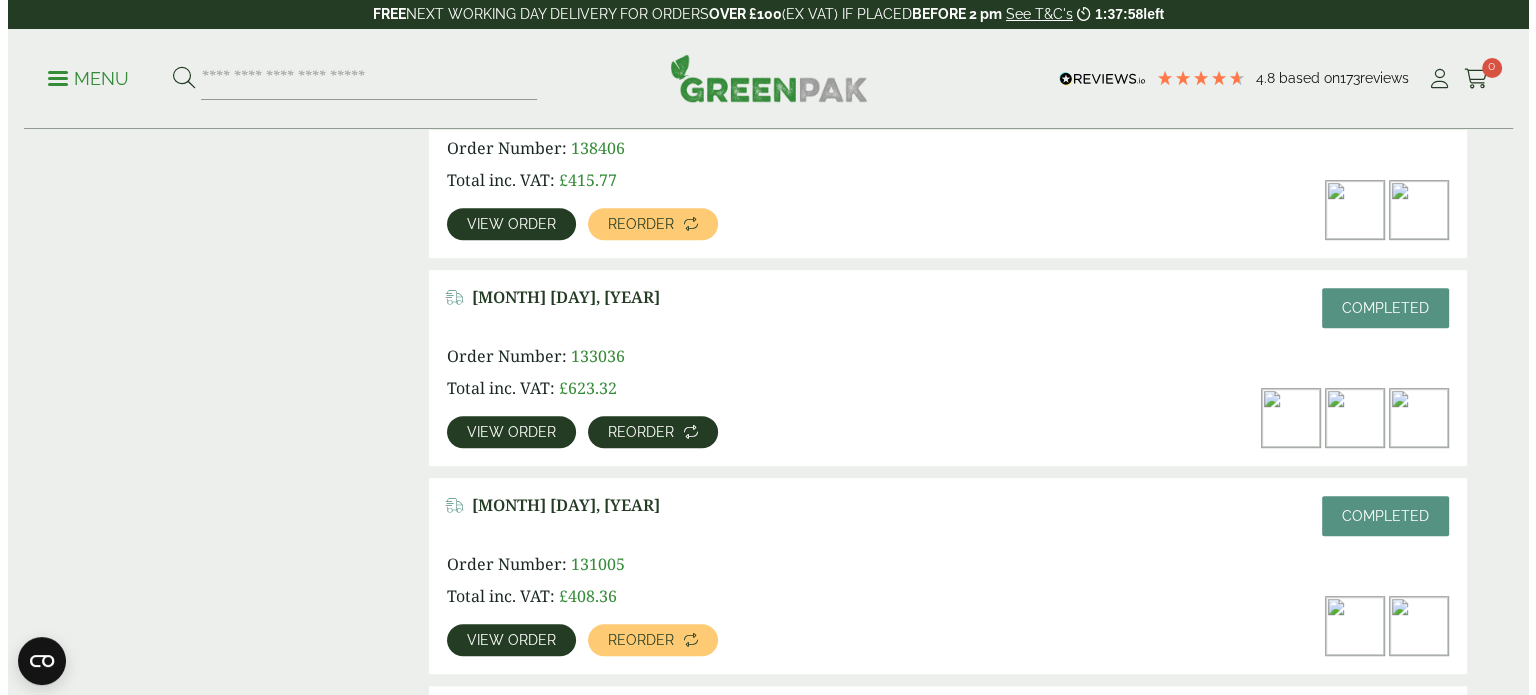 scroll, scrollTop: 0, scrollLeft: 0, axis: both 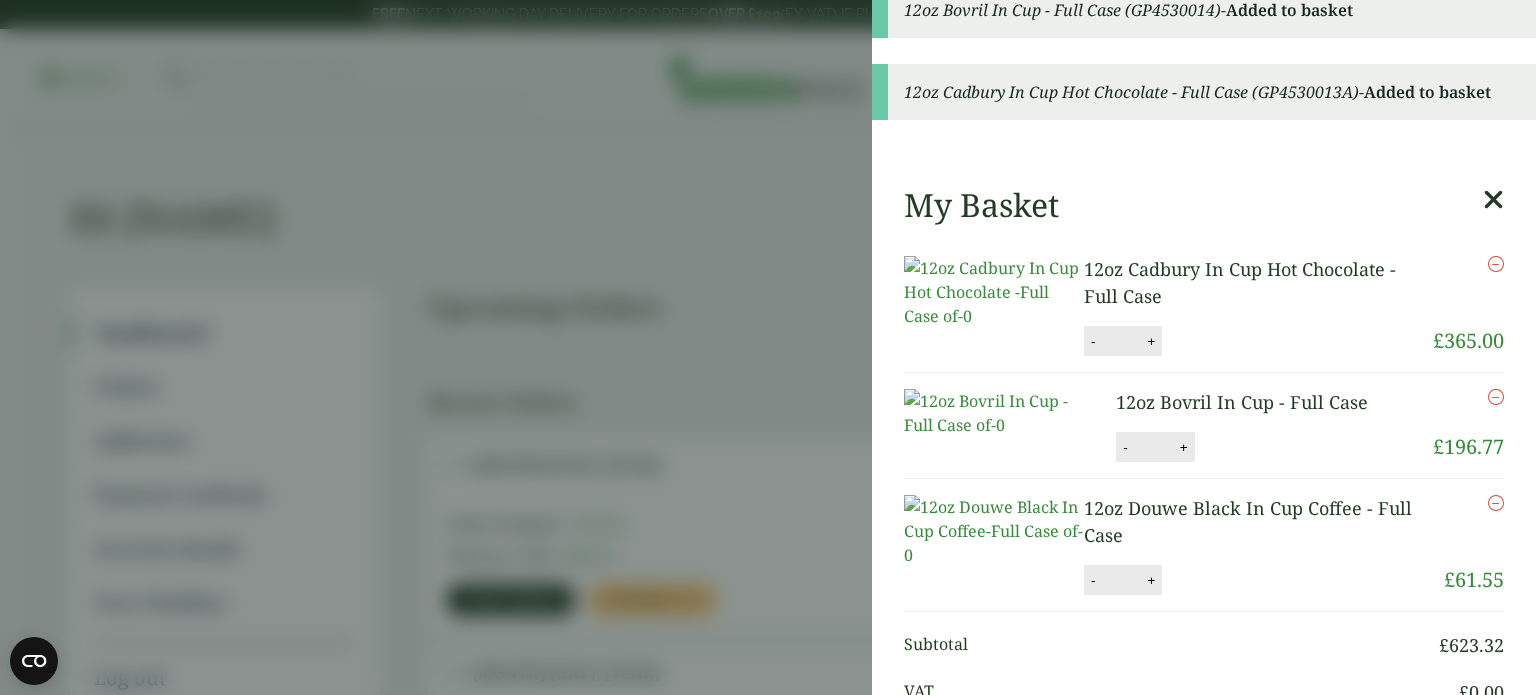 click at bounding box center [1496, 264] 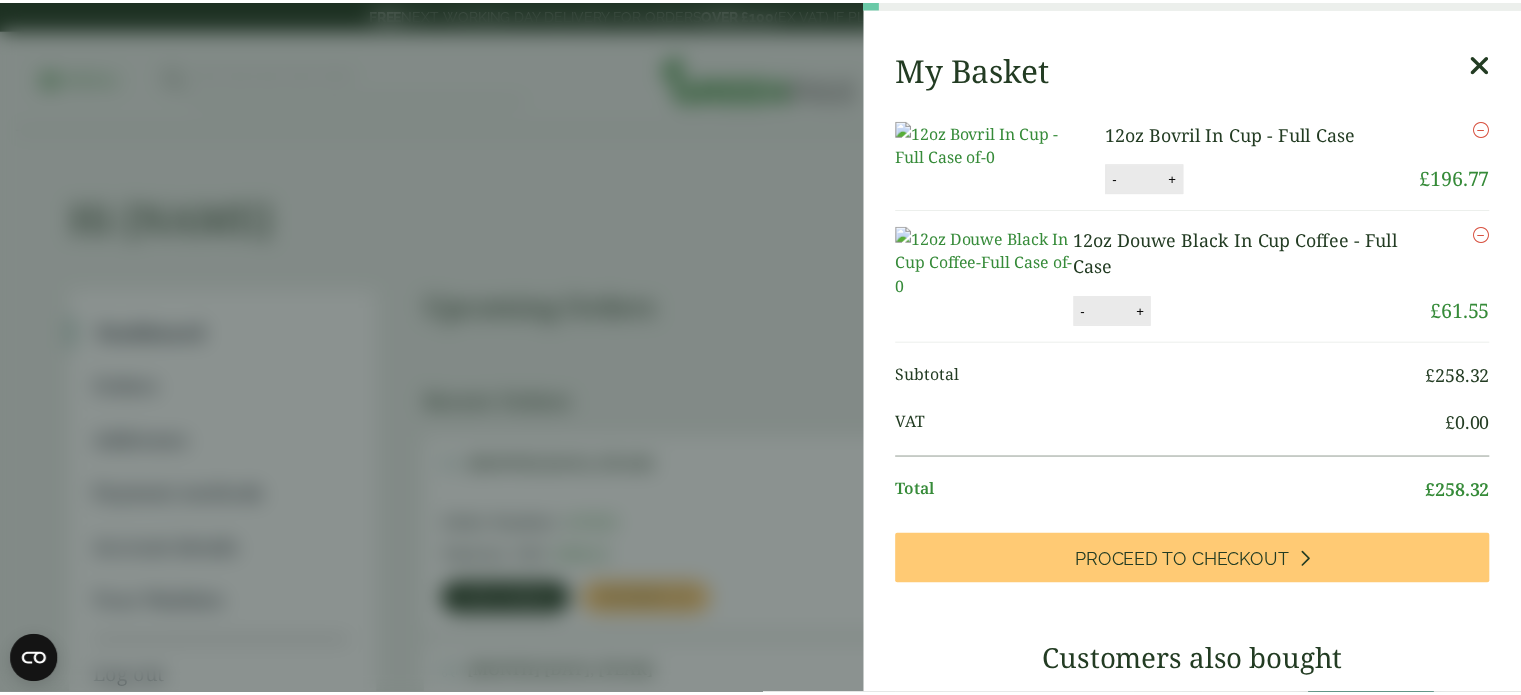 scroll, scrollTop: 0, scrollLeft: 0, axis: both 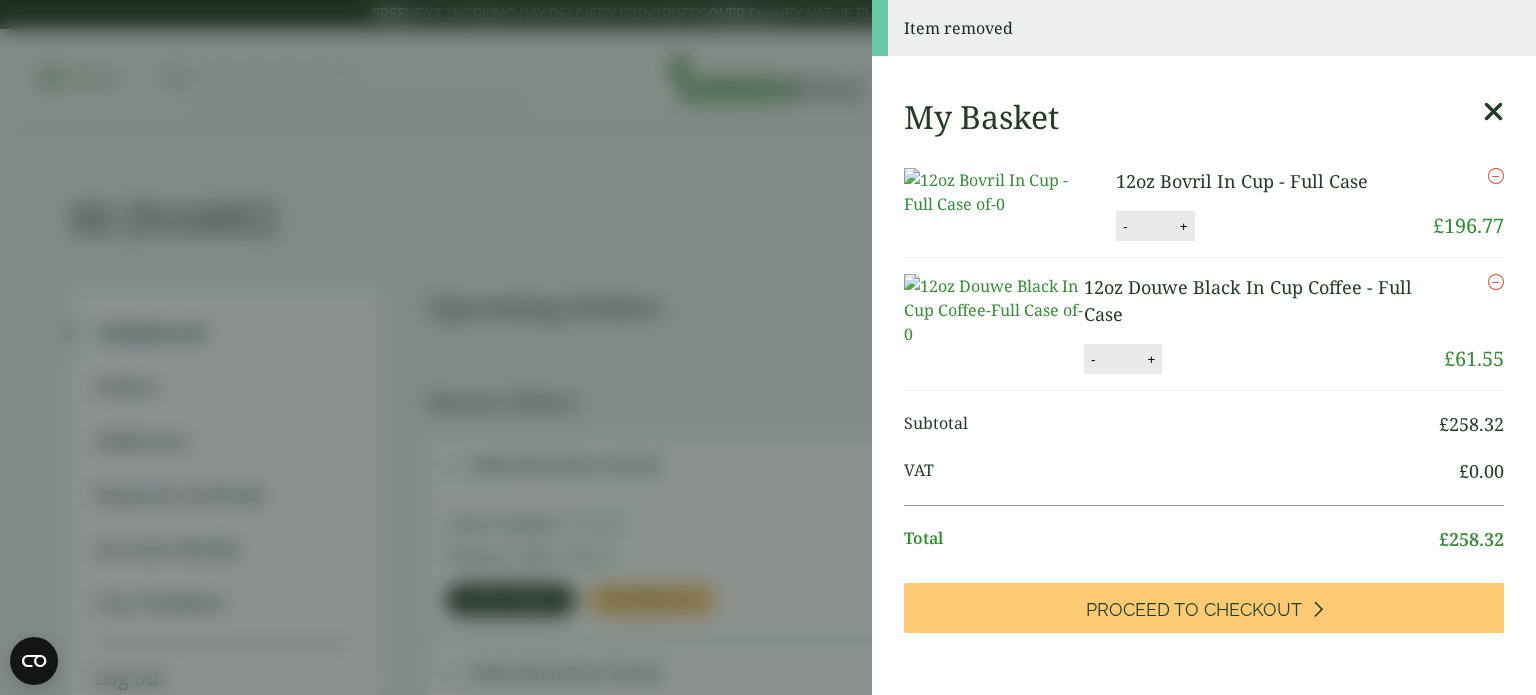 click at bounding box center (1493, 112) 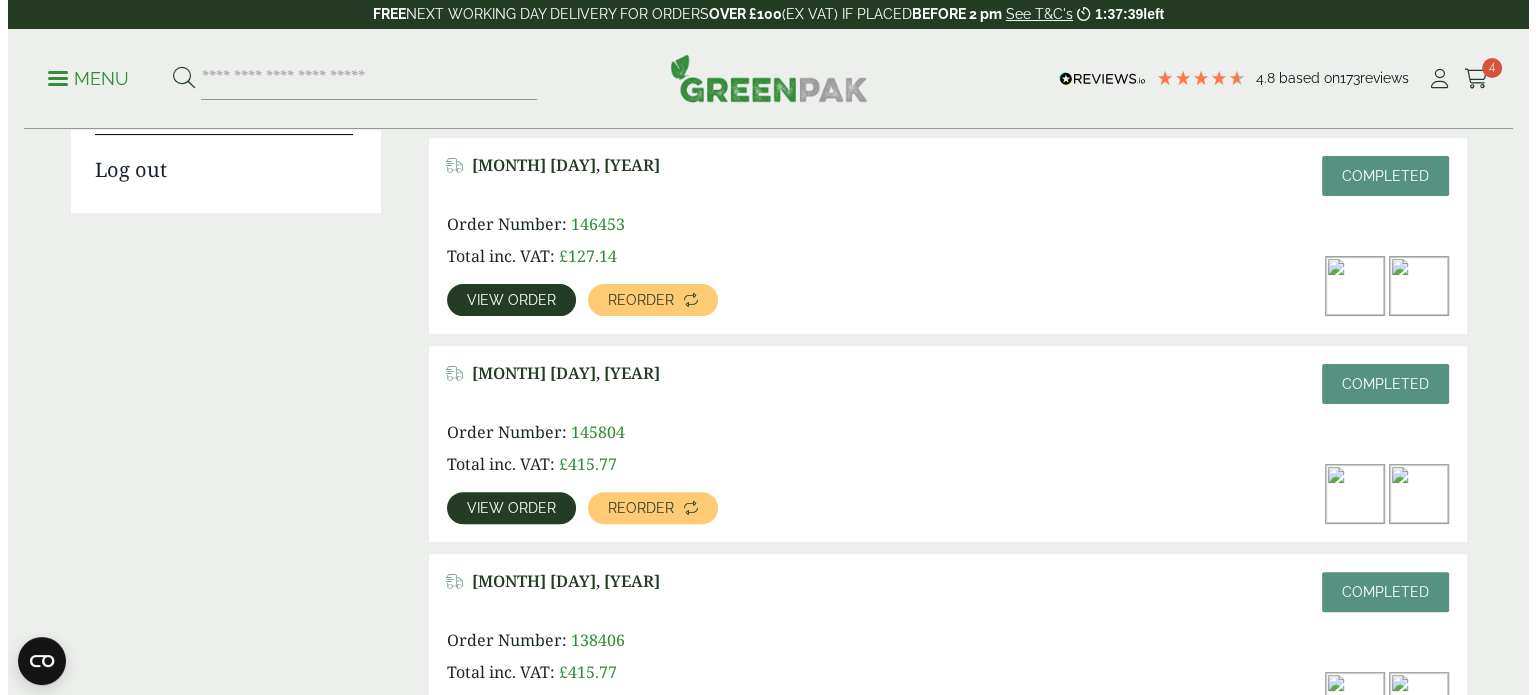 scroll, scrollTop: 500, scrollLeft: 0, axis: vertical 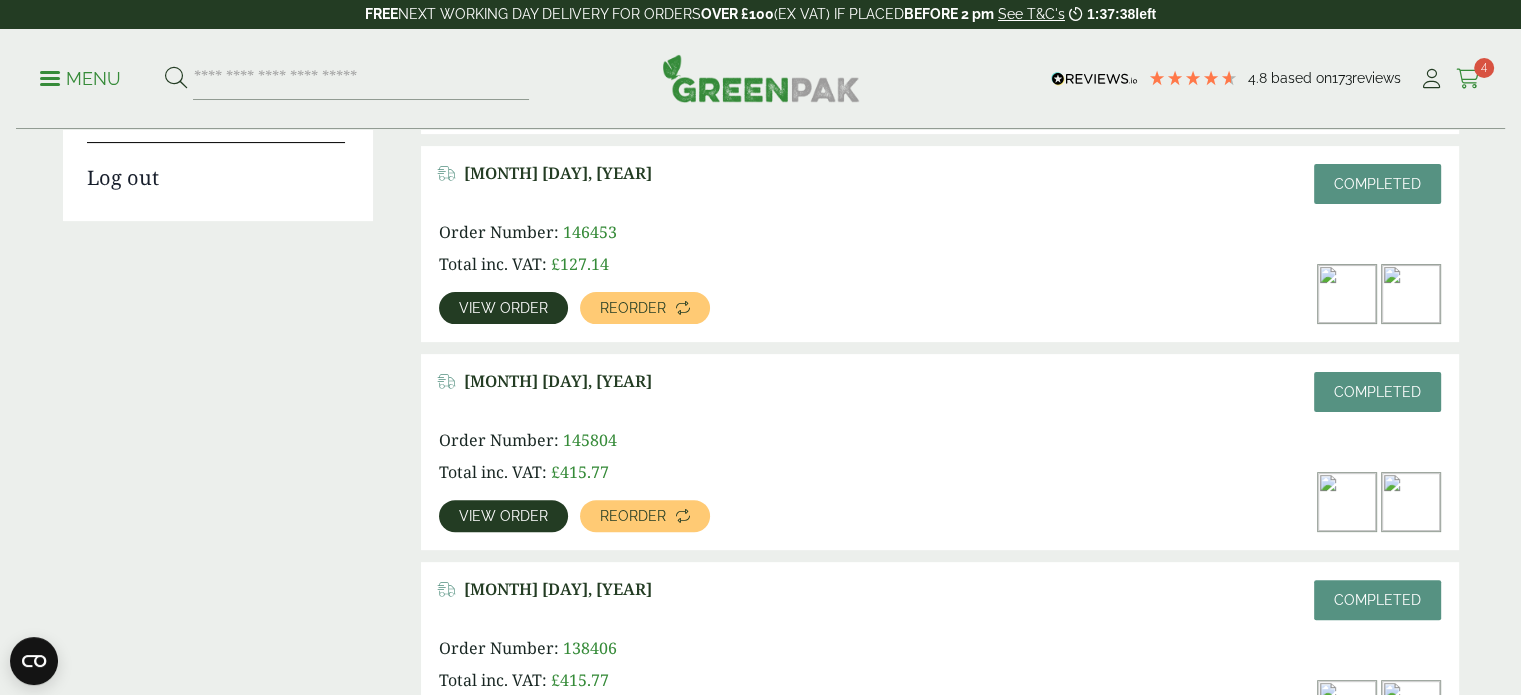 click at bounding box center [1468, 79] 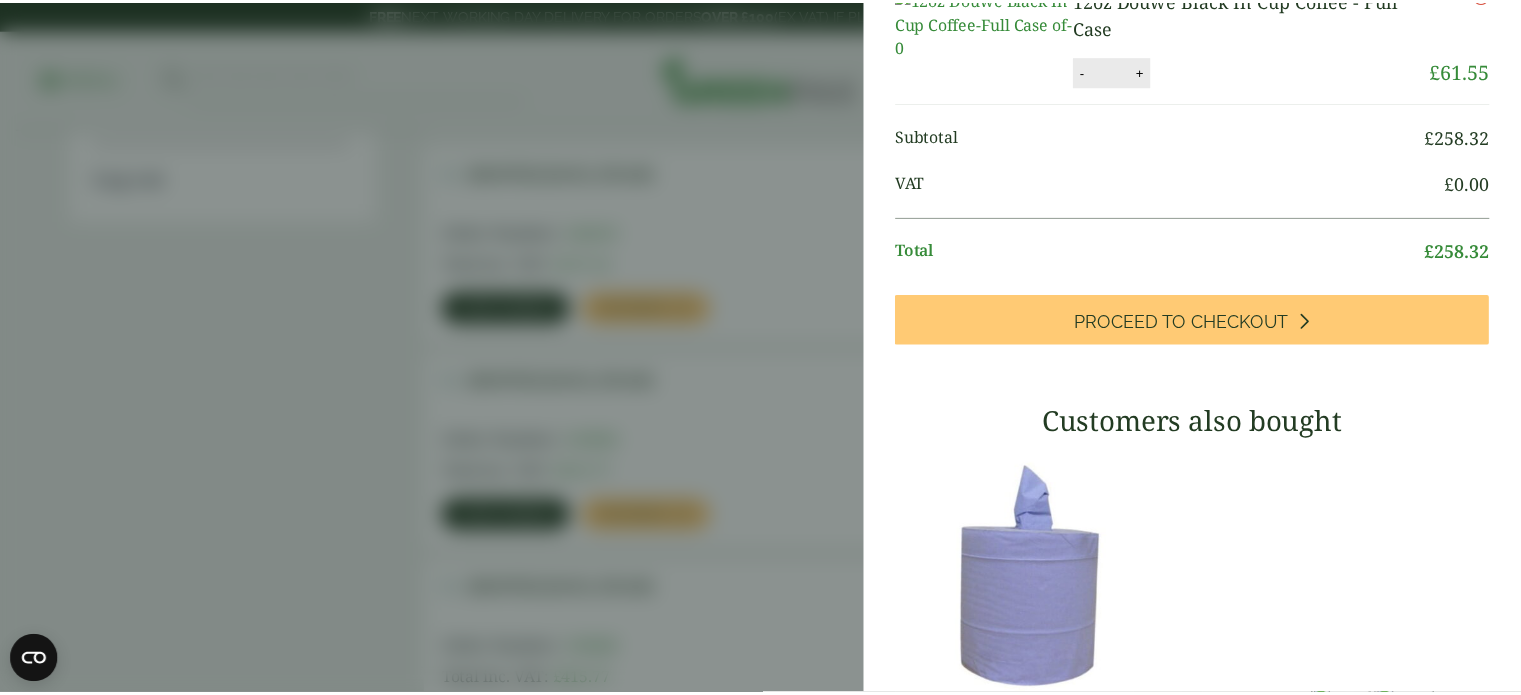 scroll, scrollTop: 0, scrollLeft: 0, axis: both 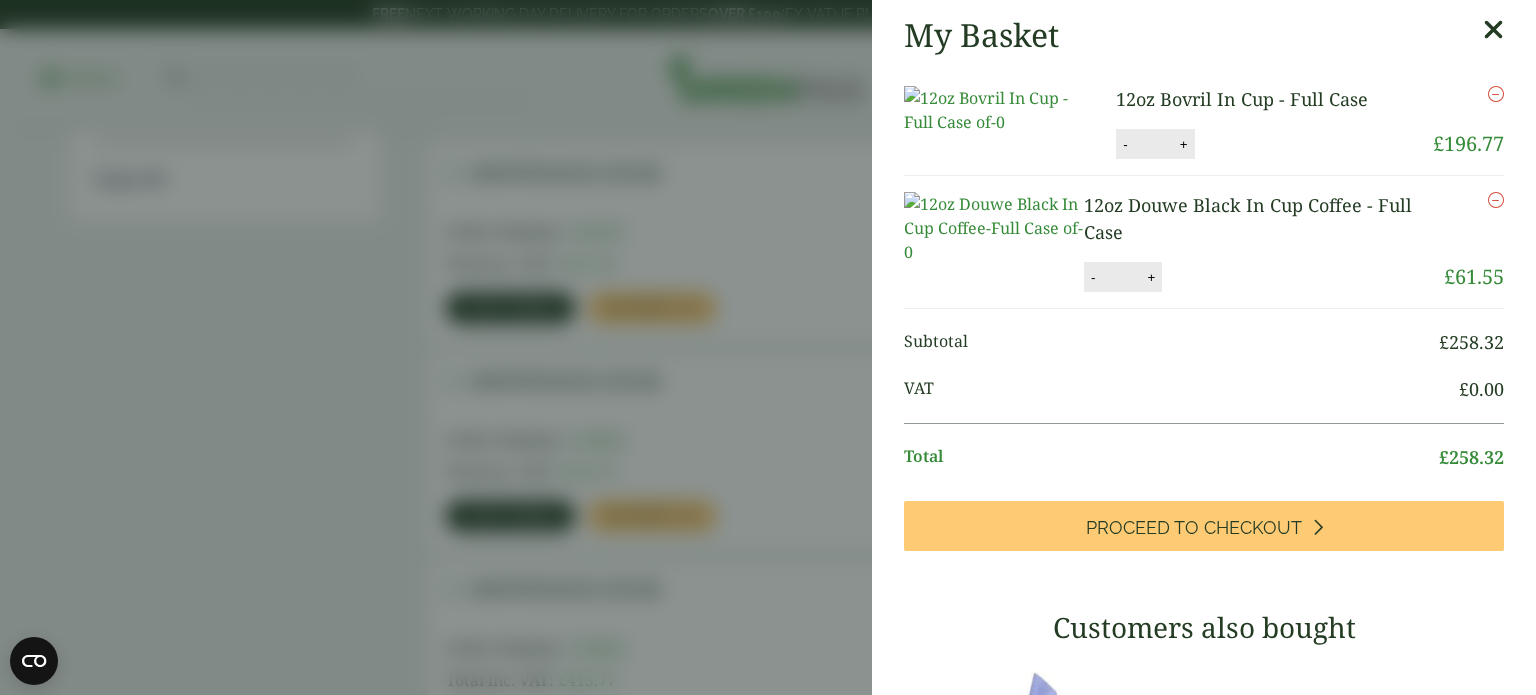 click at bounding box center [1496, 94] 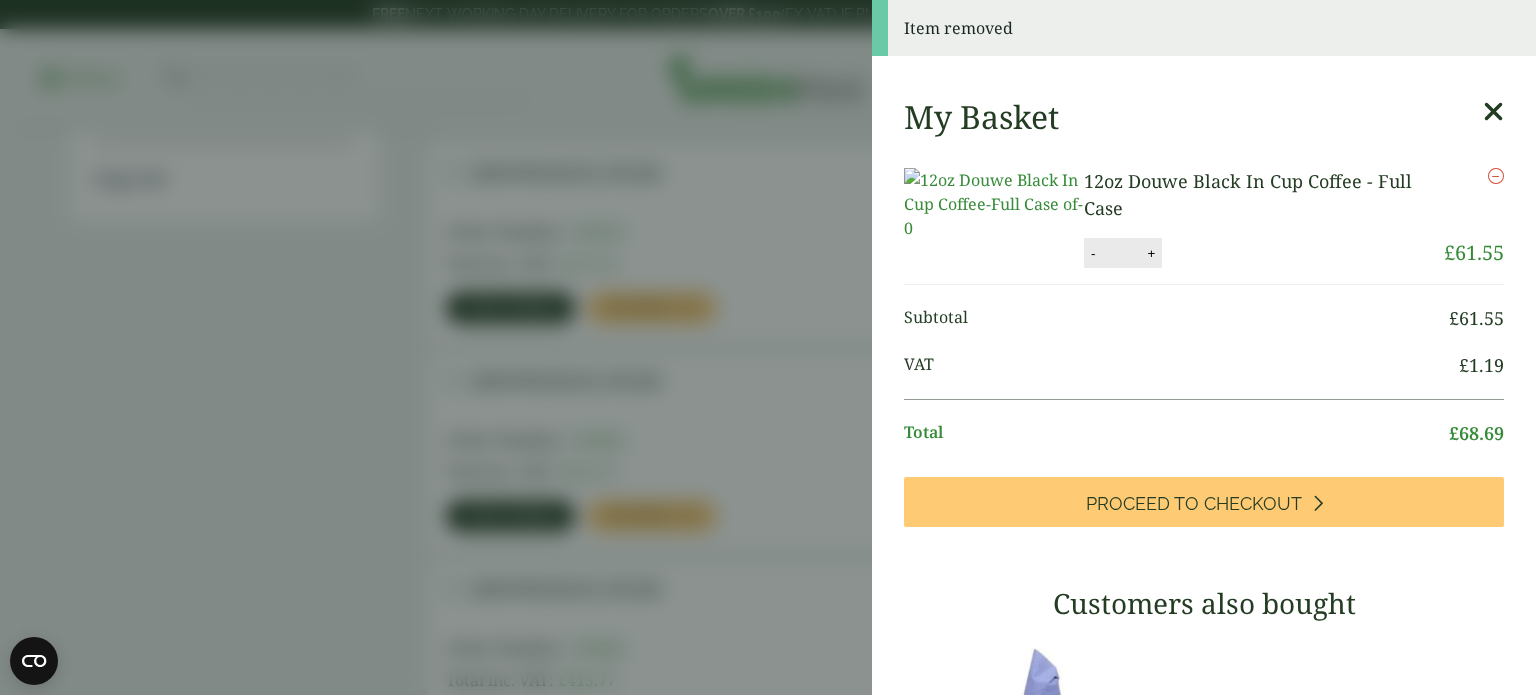click on "12oz Douwe Black In Cup Coffee - Full Case
12oz Douwe Black In Cup Coffee - Full Case quantity
- * +
Update
Remove
£ 61.55" at bounding box center [1204, 218] 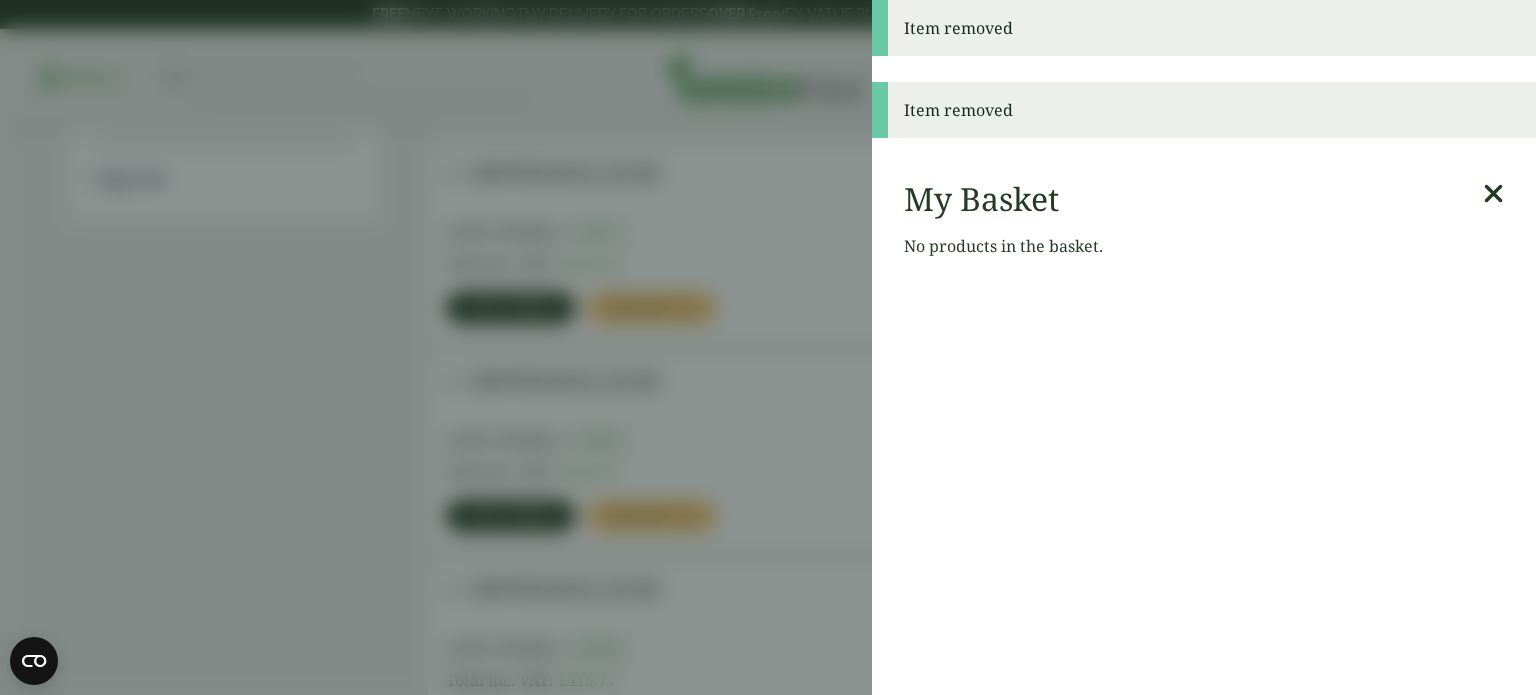 click at bounding box center (1493, 194) 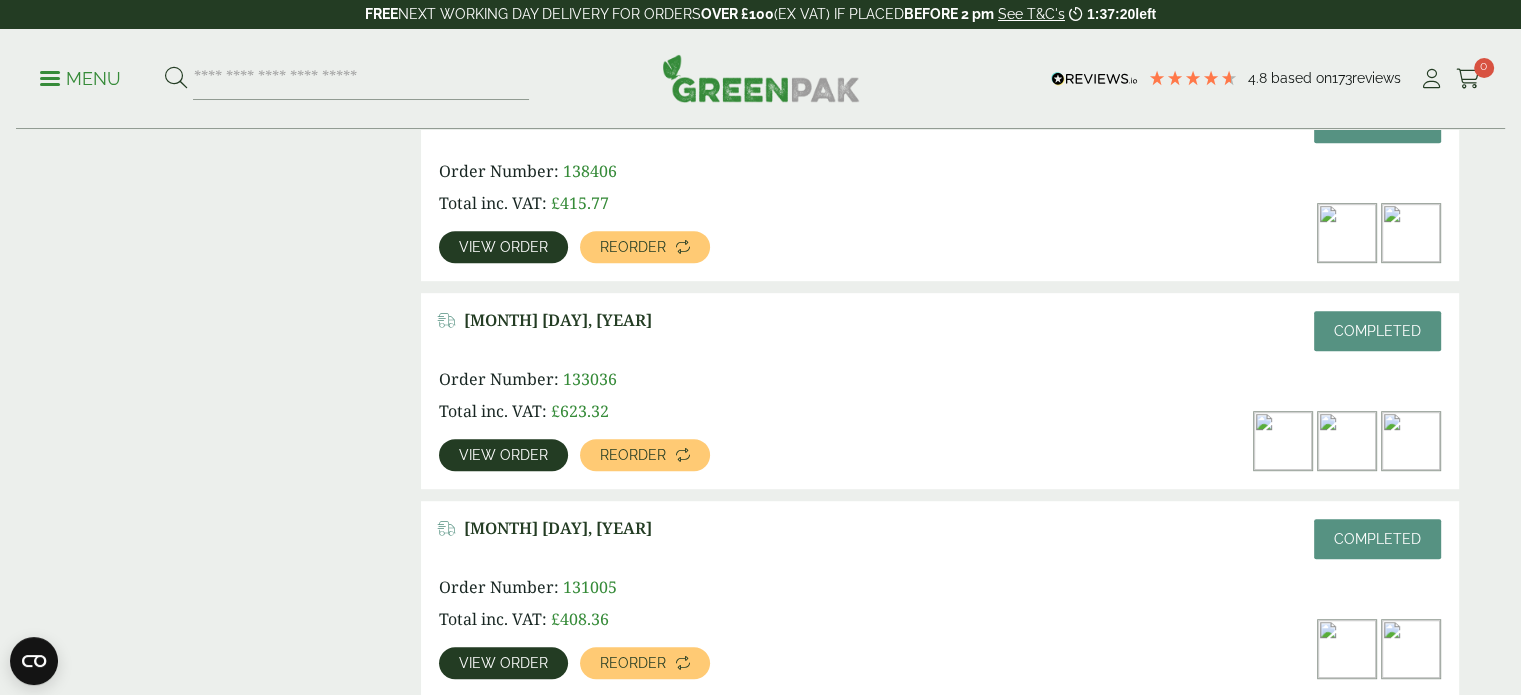 scroll, scrollTop: 1000, scrollLeft: 0, axis: vertical 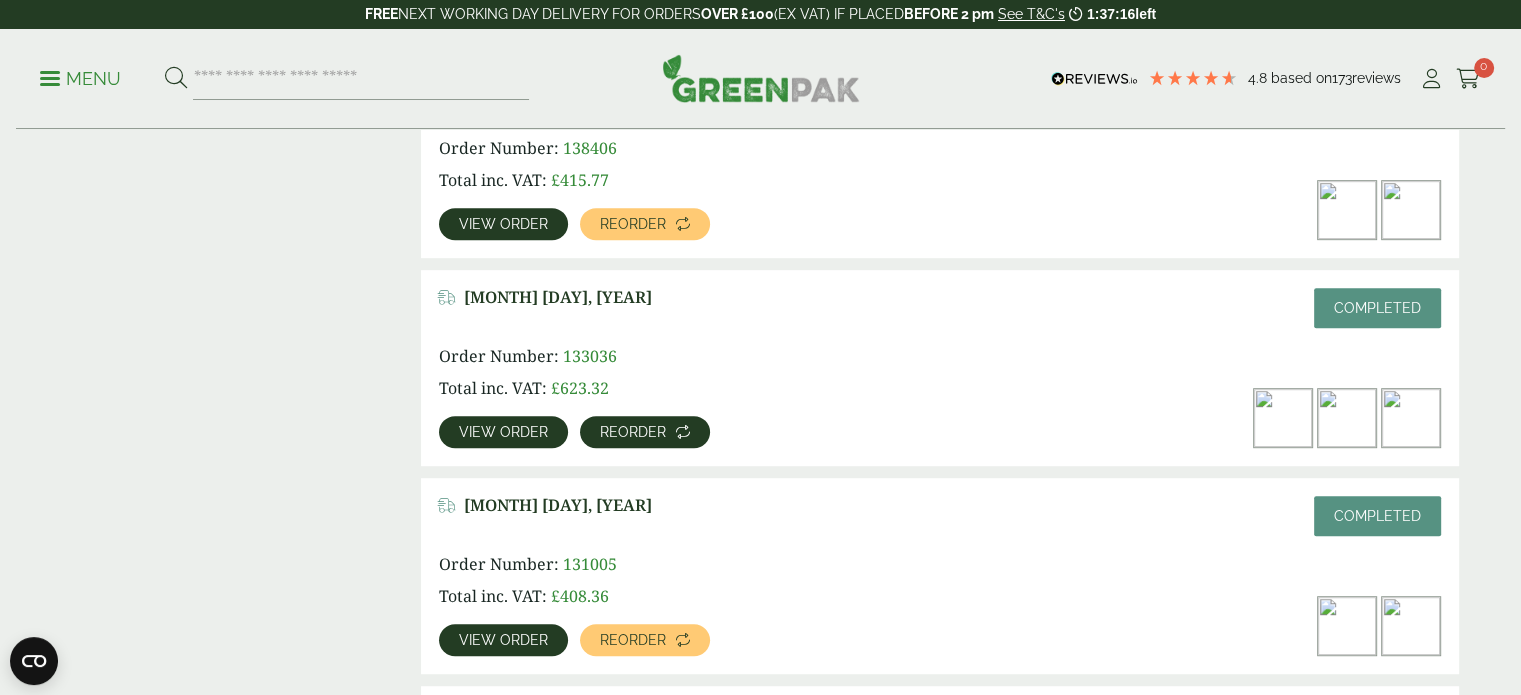 click on "Reorder" at bounding box center [633, 432] 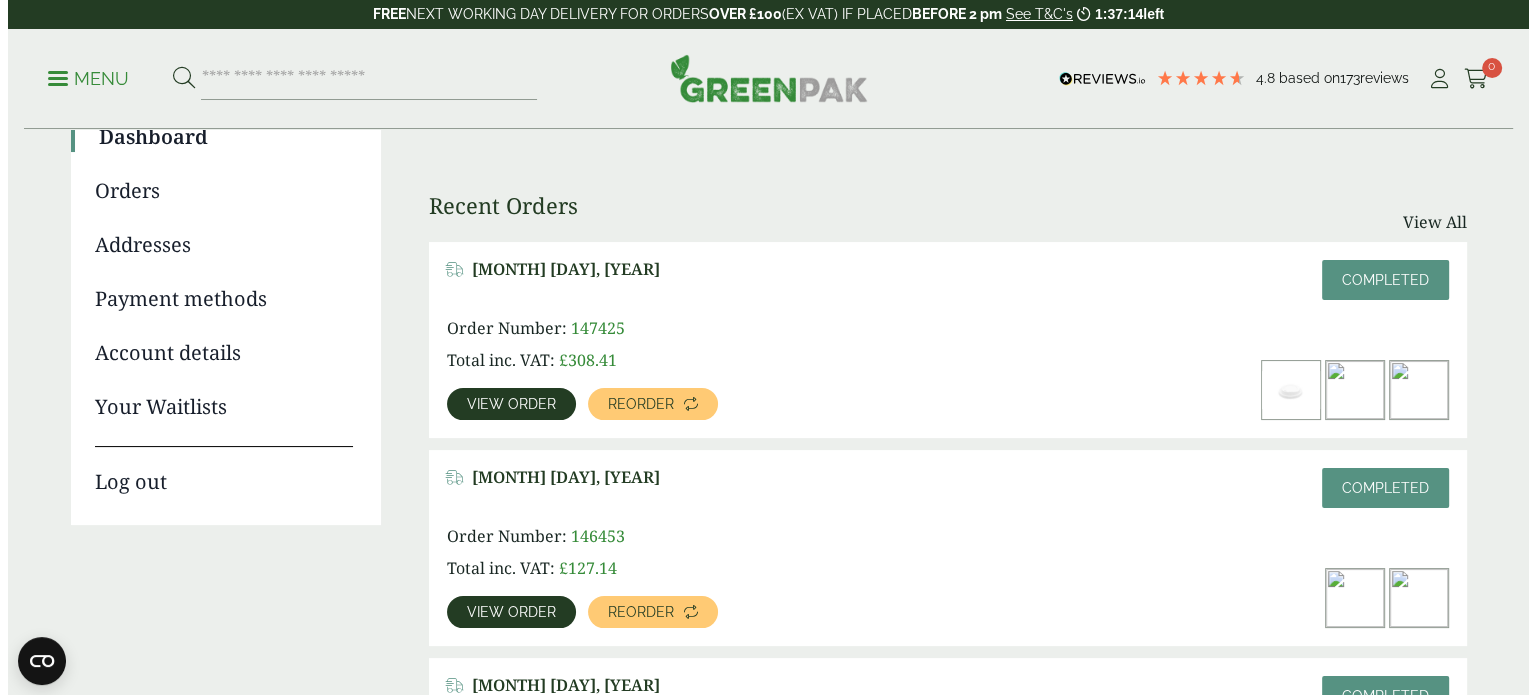 scroll, scrollTop: 200, scrollLeft: 0, axis: vertical 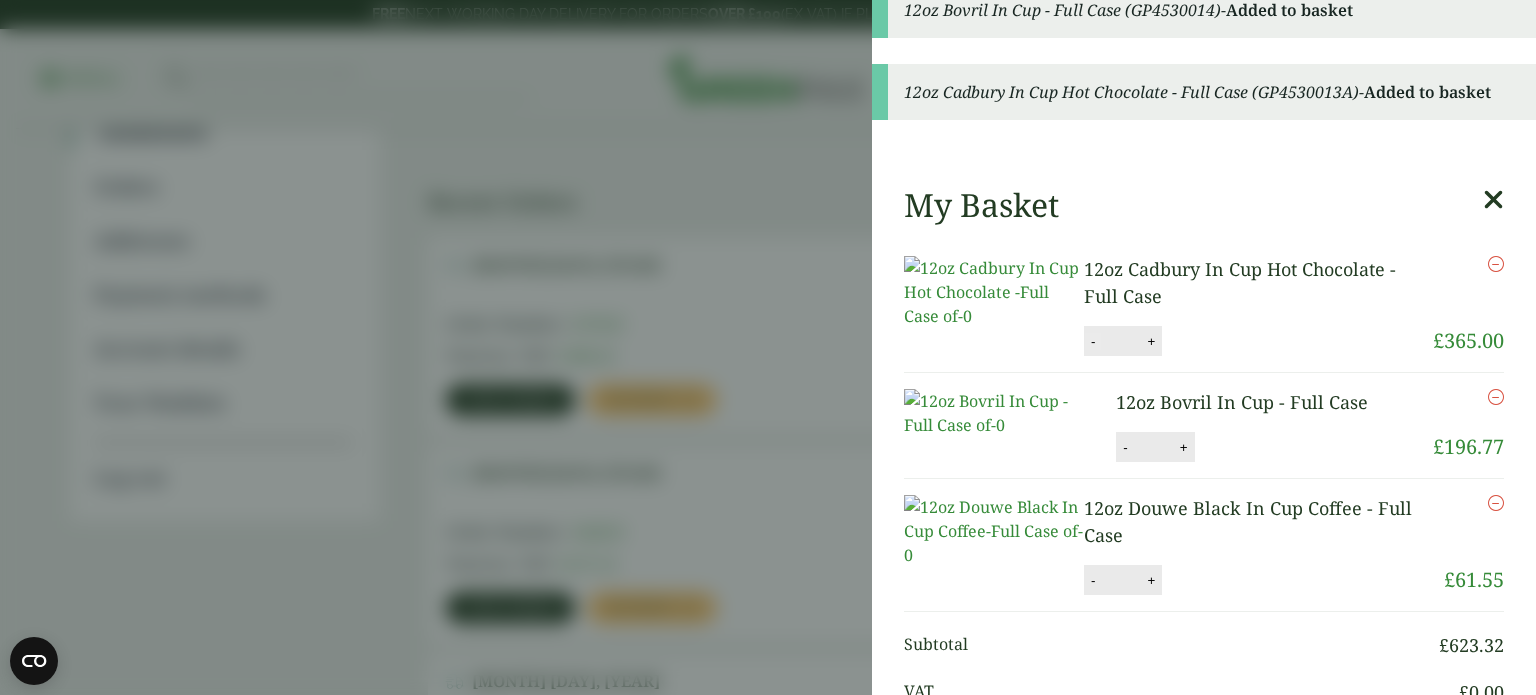 click on "-" at bounding box center [1093, 341] 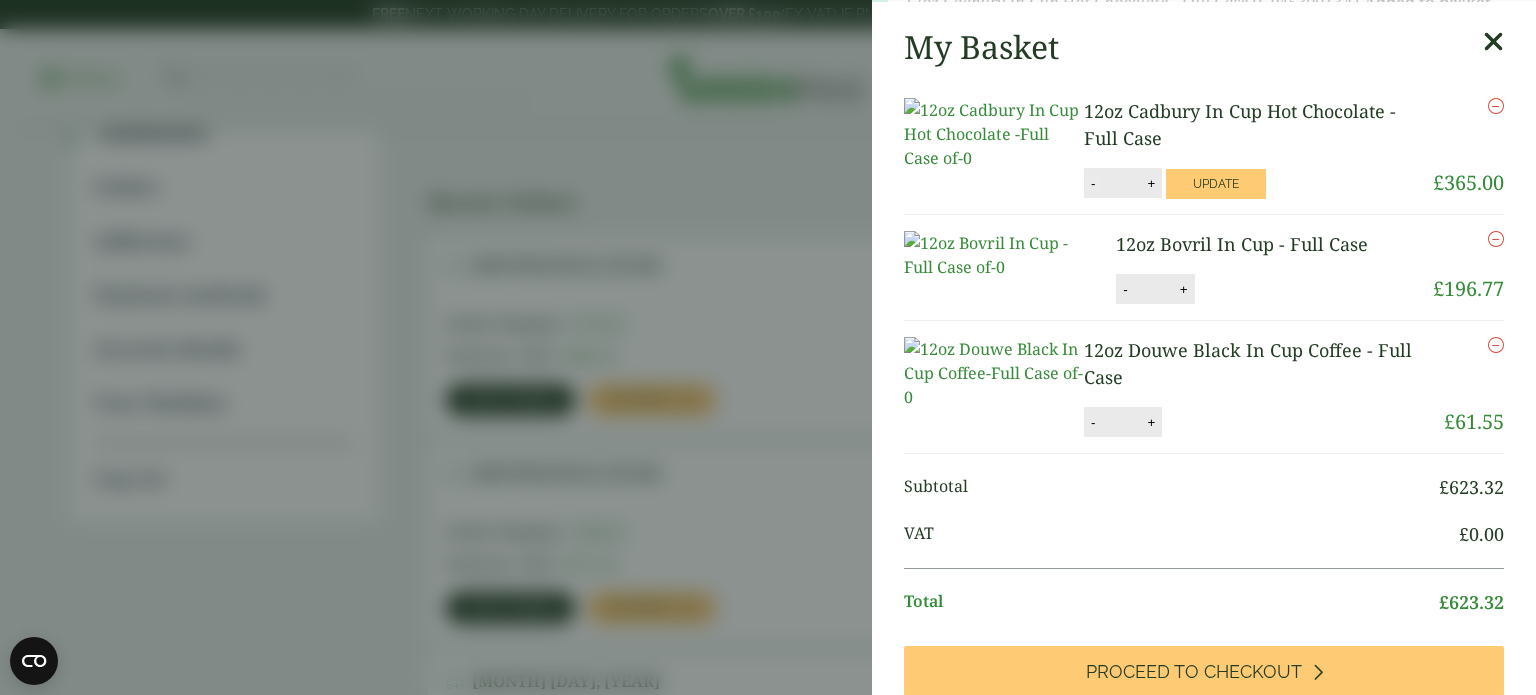 scroll, scrollTop: 16, scrollLeft: 0, axis: vertical 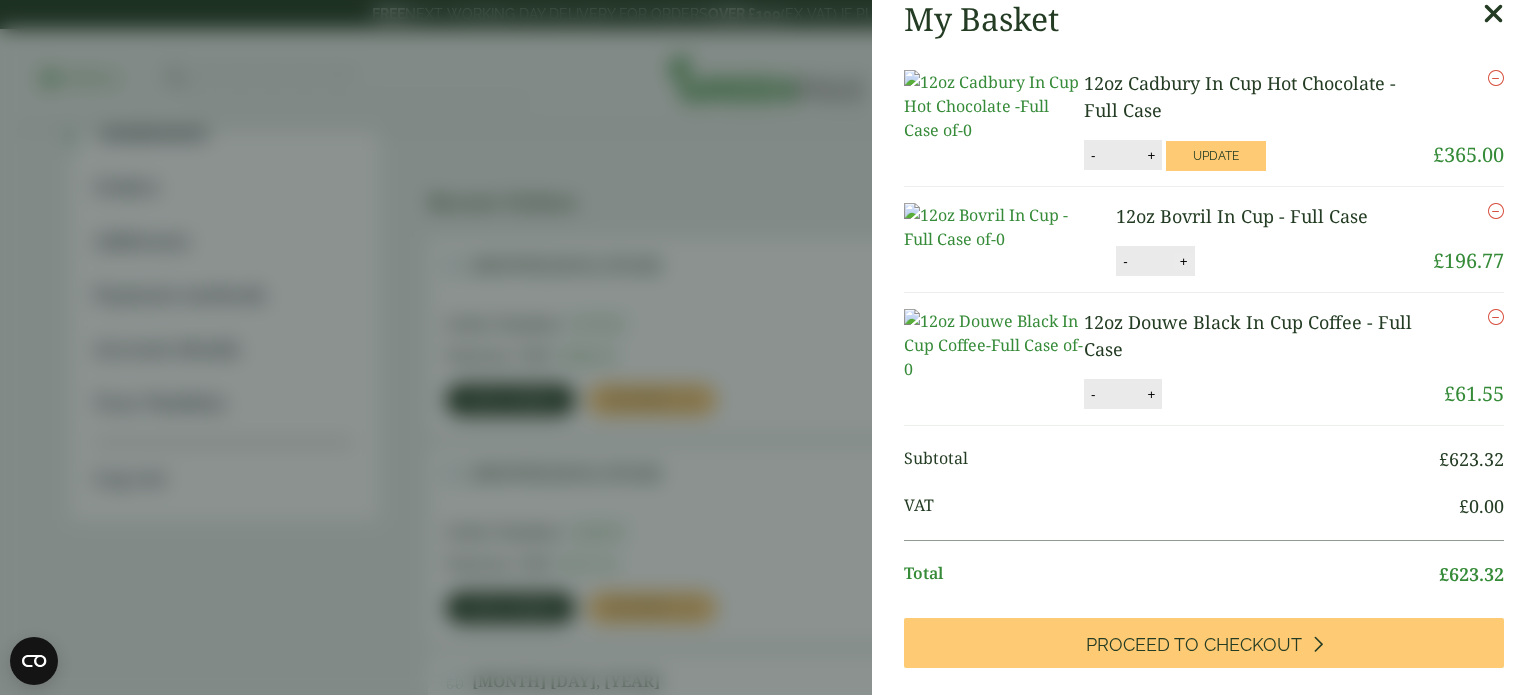 click on "+" at bounding box center [1184, 261] 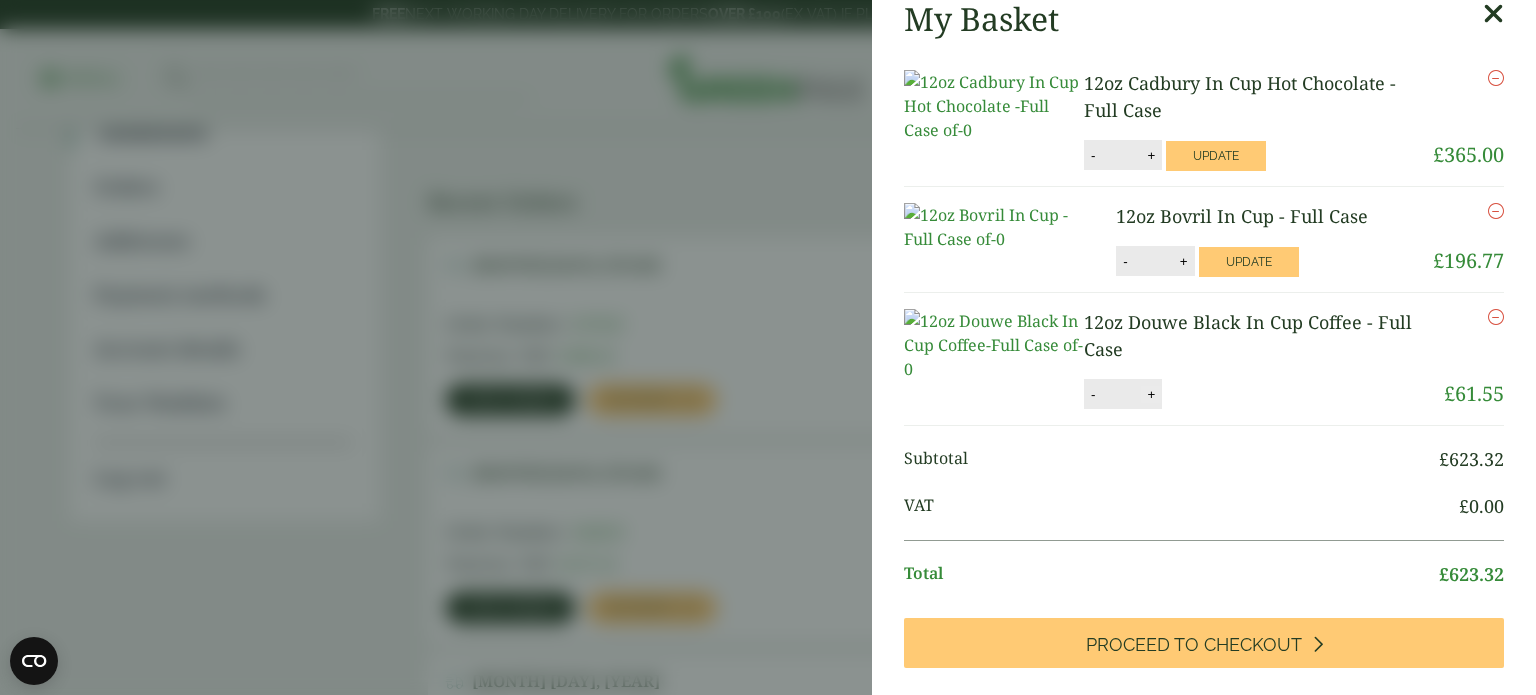 click on "+" at bounding box center [1151, 394] 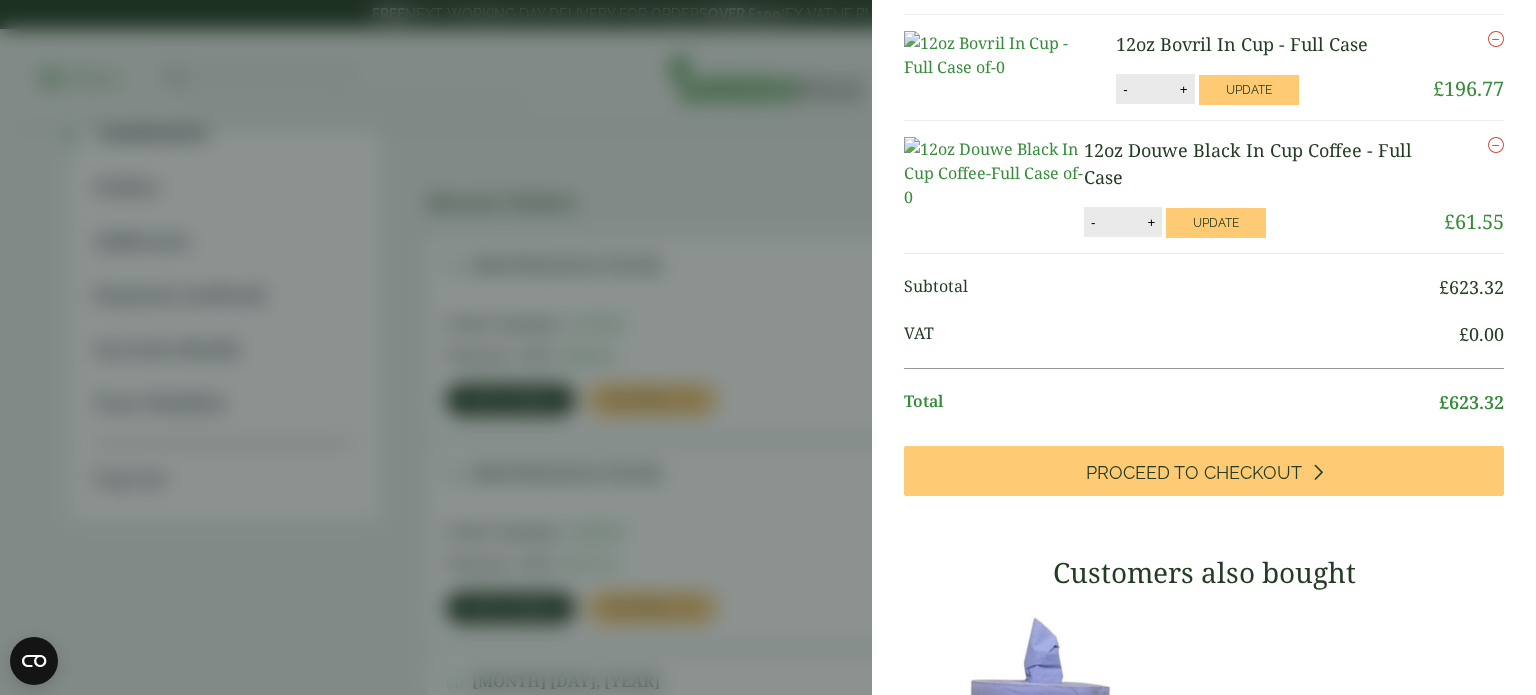 scroll, scrollTop: 216, scrollLeft: 0, axis: vertical 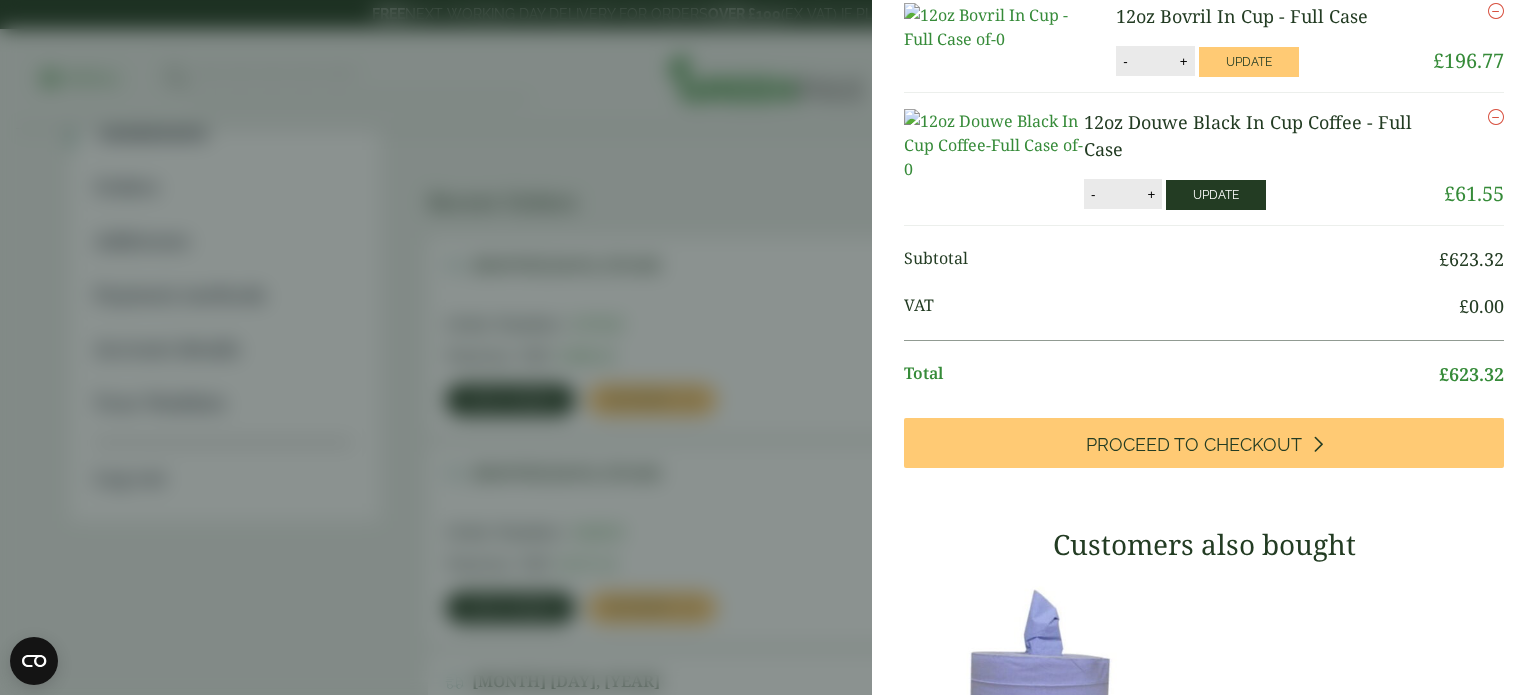 click on "Update" at bounding box center (1216, 195) 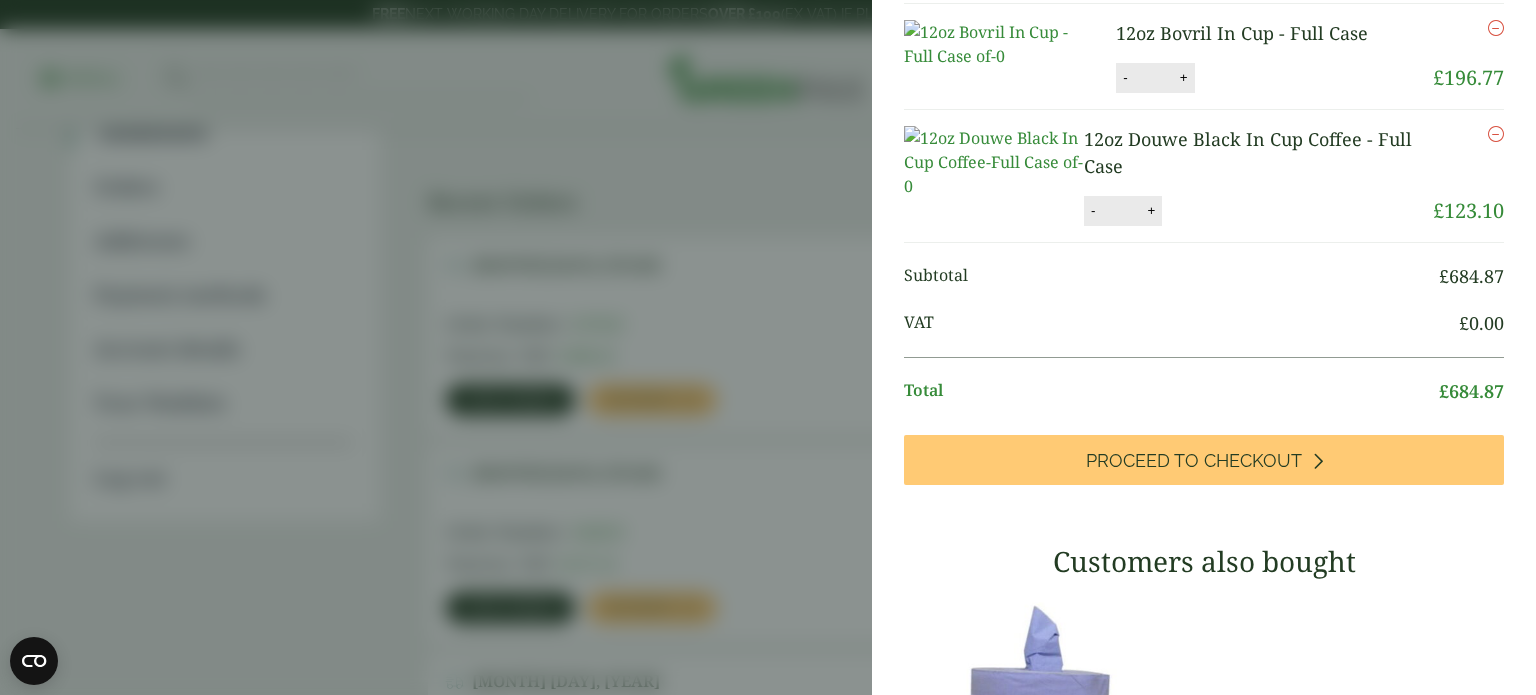 scroll, scrollTop: 0, scrollLeft: 0, axis: both 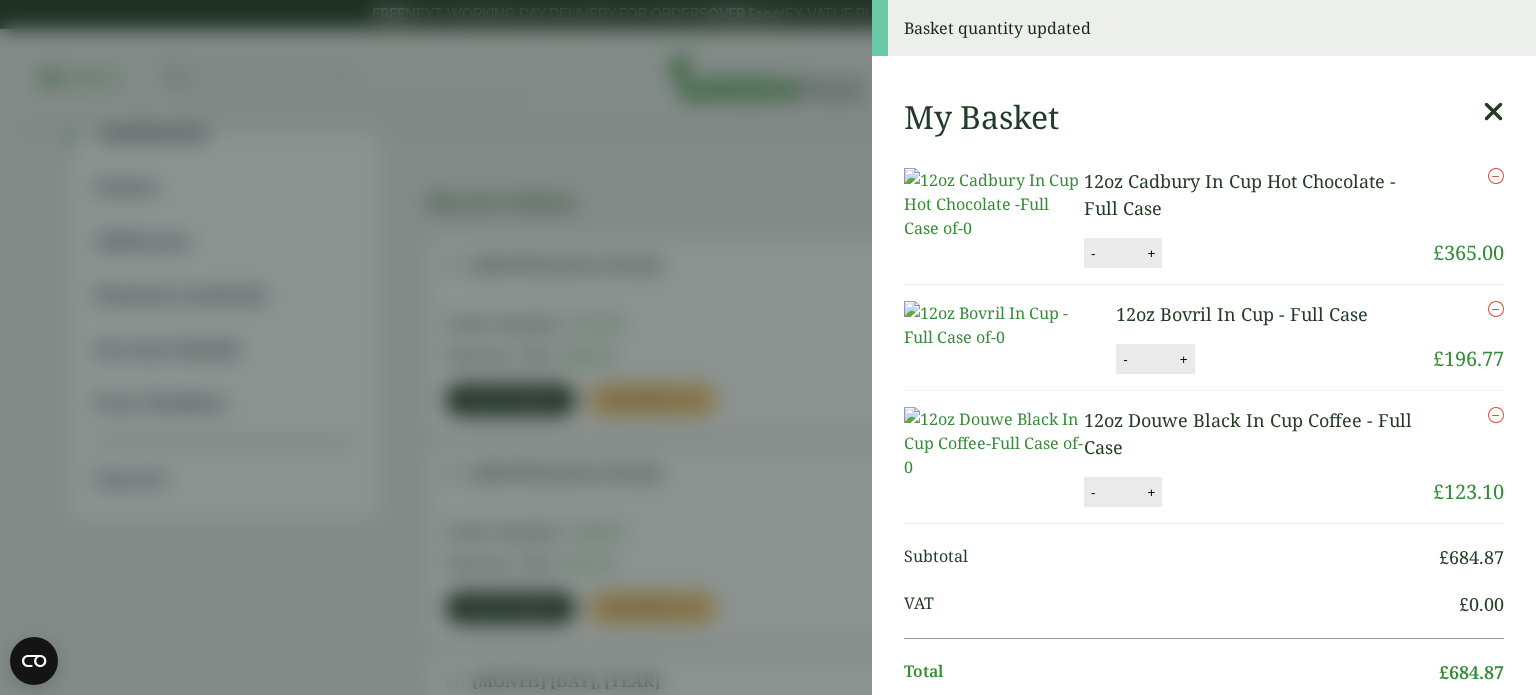 click on "-" at bounding box center (1093, 253) 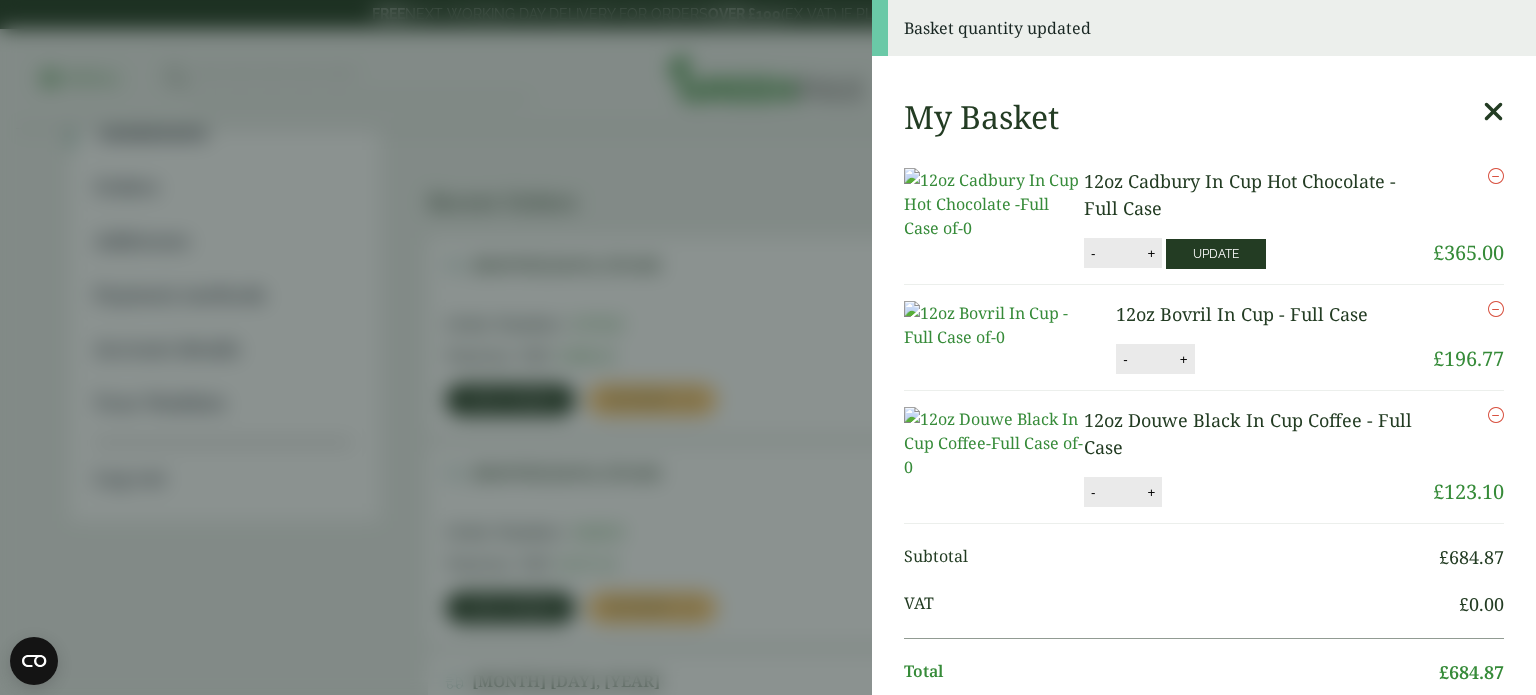 click on "Update" at bounding box center (1216, 254) 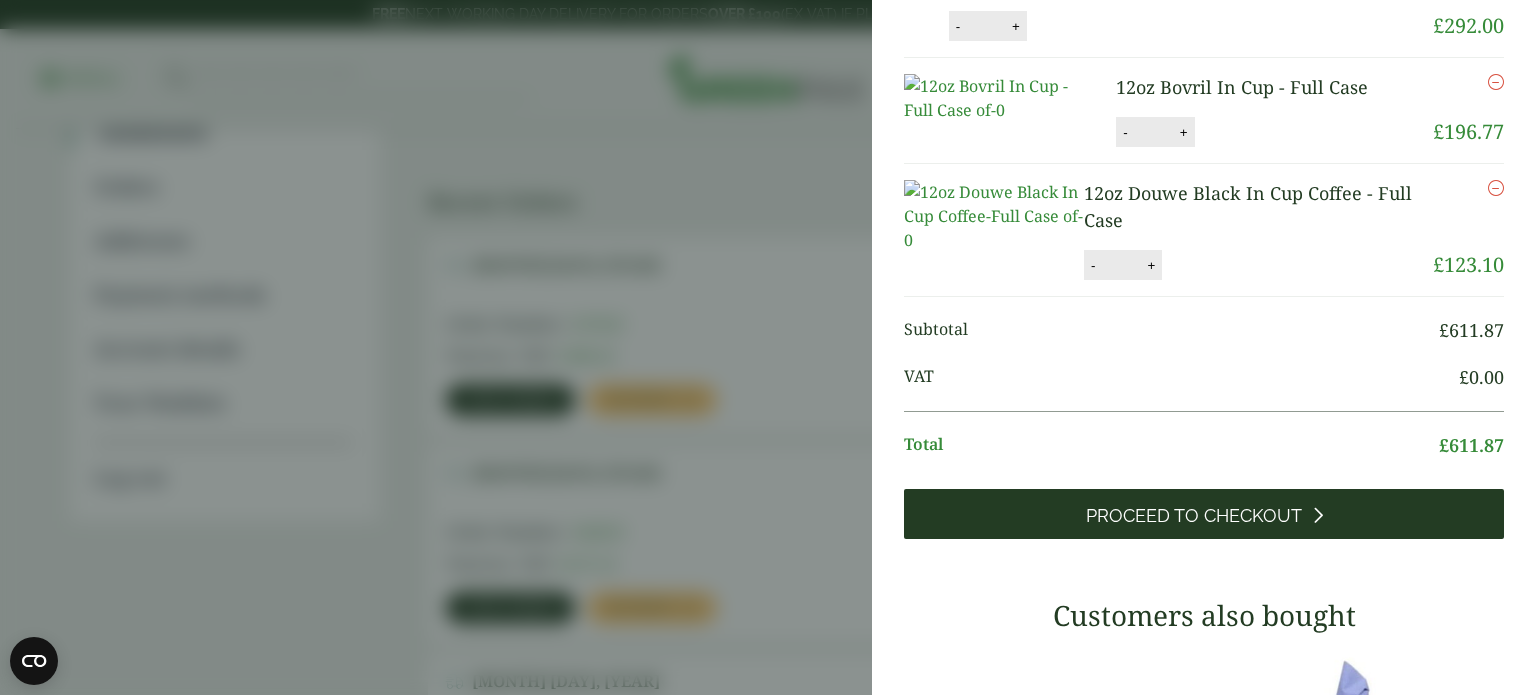 scroll, scrollTop: 117, scrollLeft: 0, axis: vertical 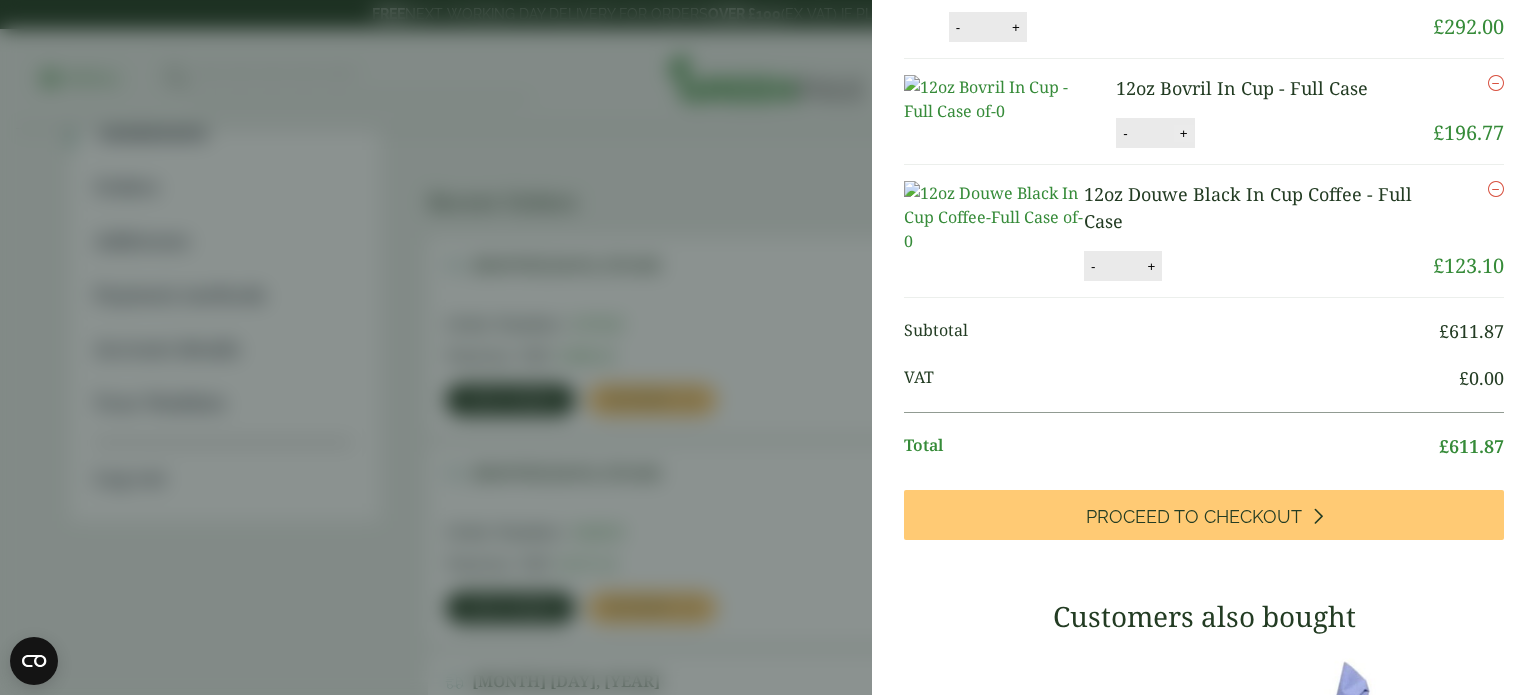 click on "+" at bounding box center [1184, 133] 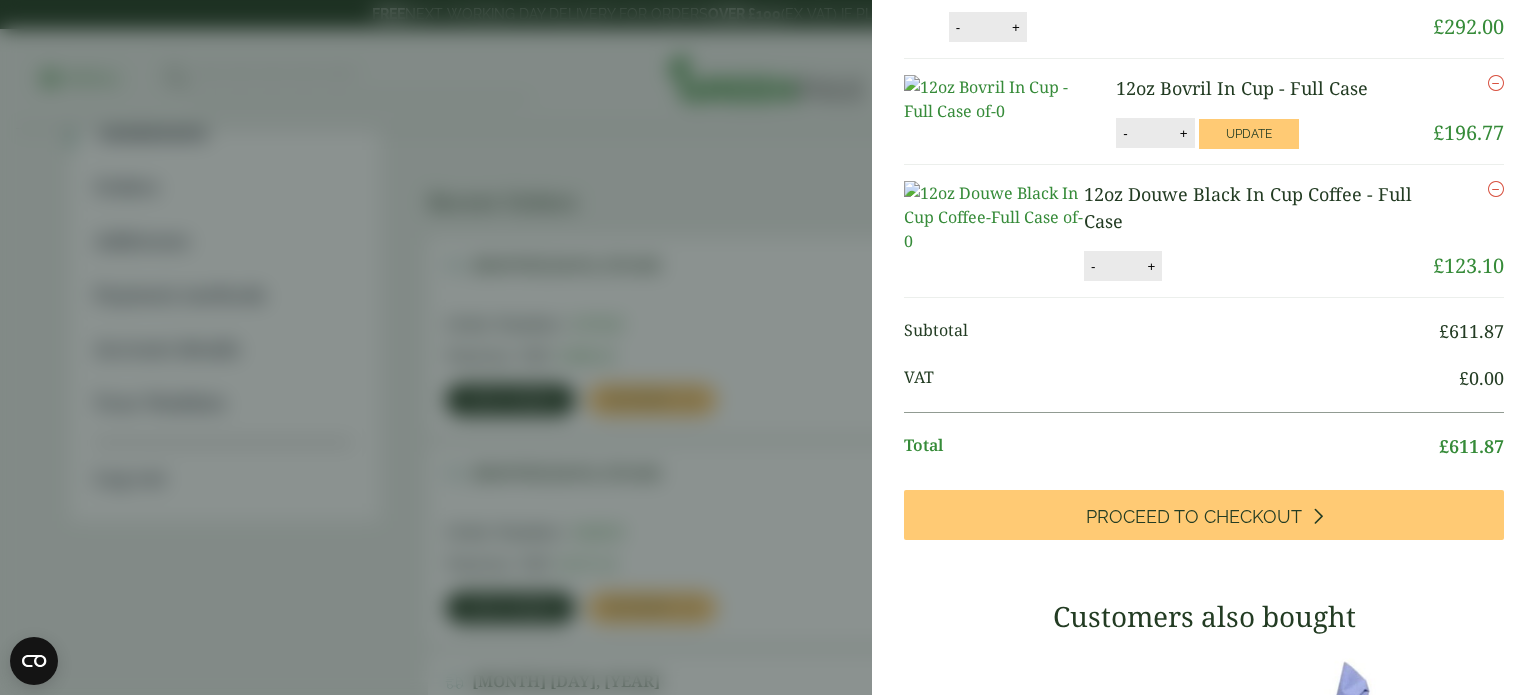 click on "12oz Bovril In Cup - Full Case
12oz Bovril In Cup - Full Case quantity
- * +
Update
Remove
£ 196.77" at bounding box center (1204, 112) 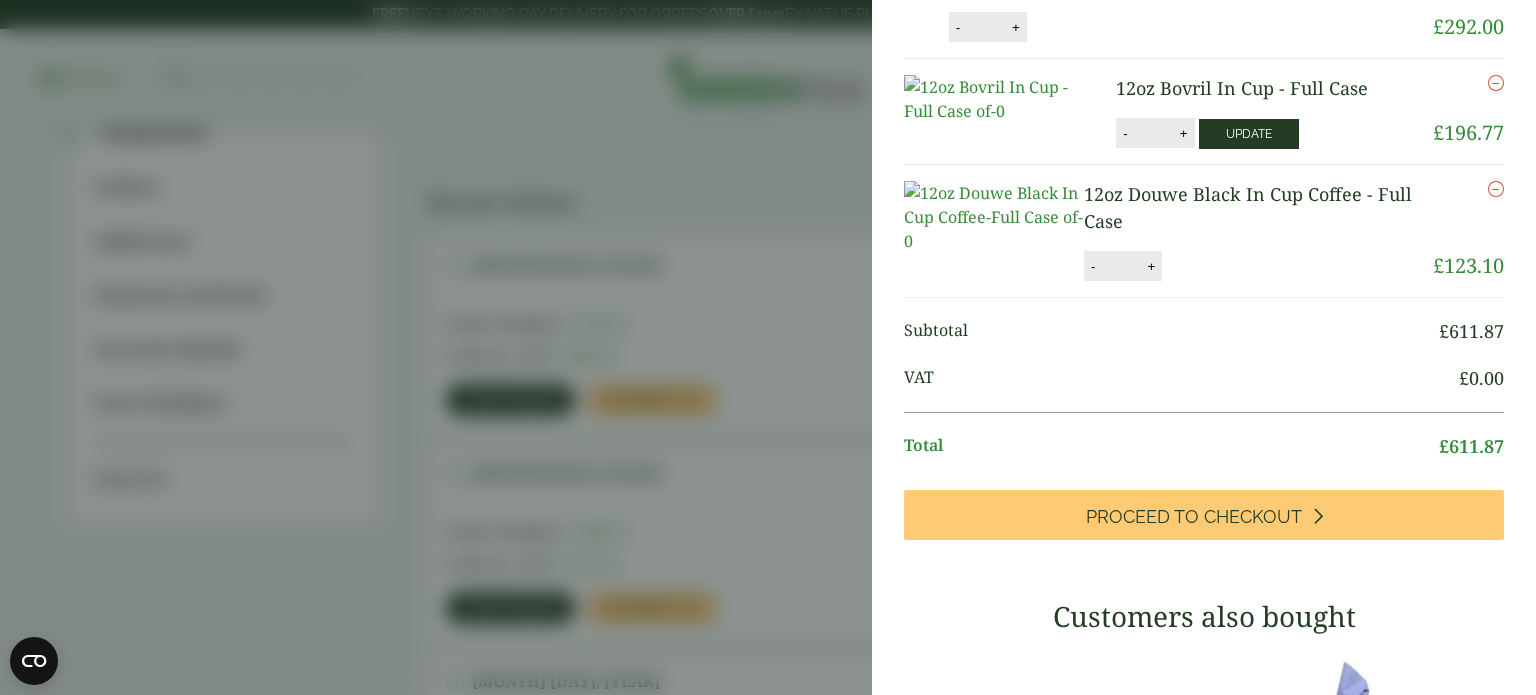 click on "Update" at bounding box center (1249, 134) 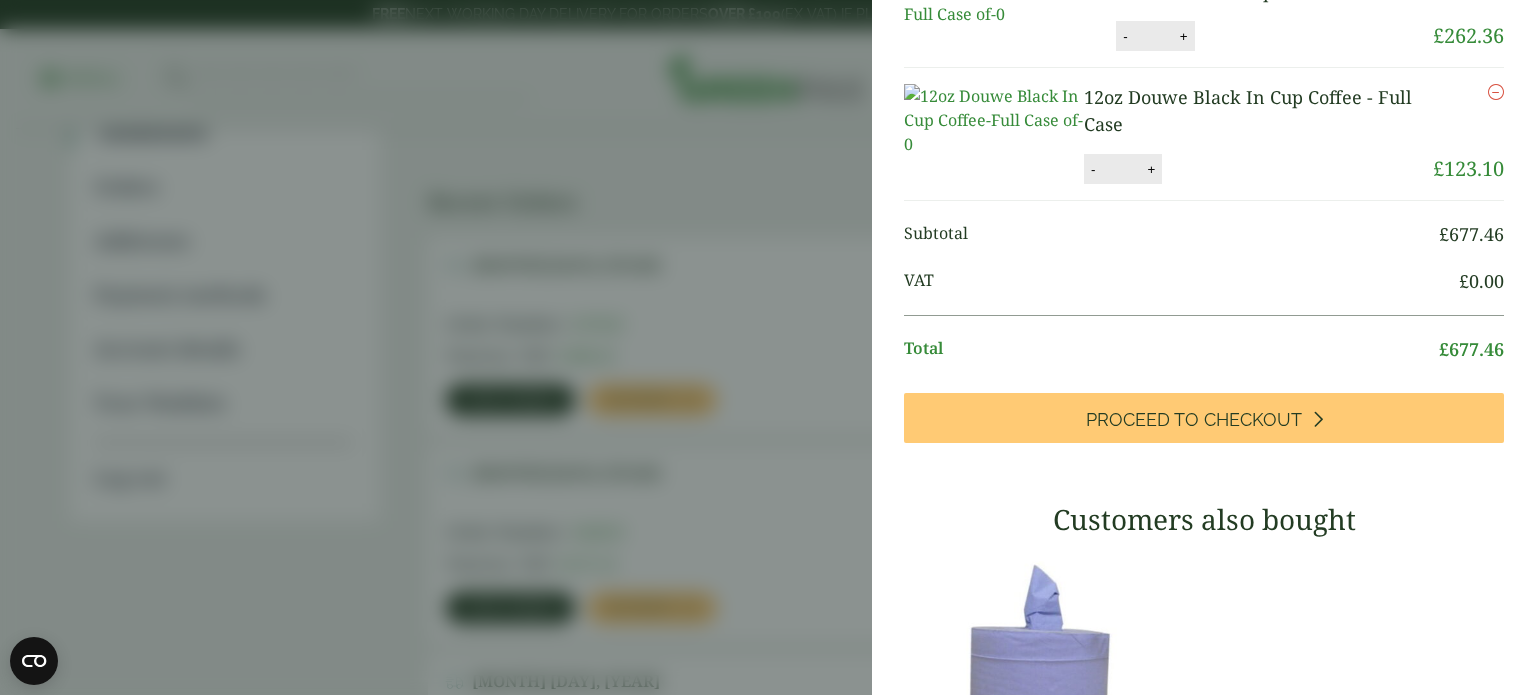 scroll, scrollTop: 300, scrollLeft: 0, axis: vertical 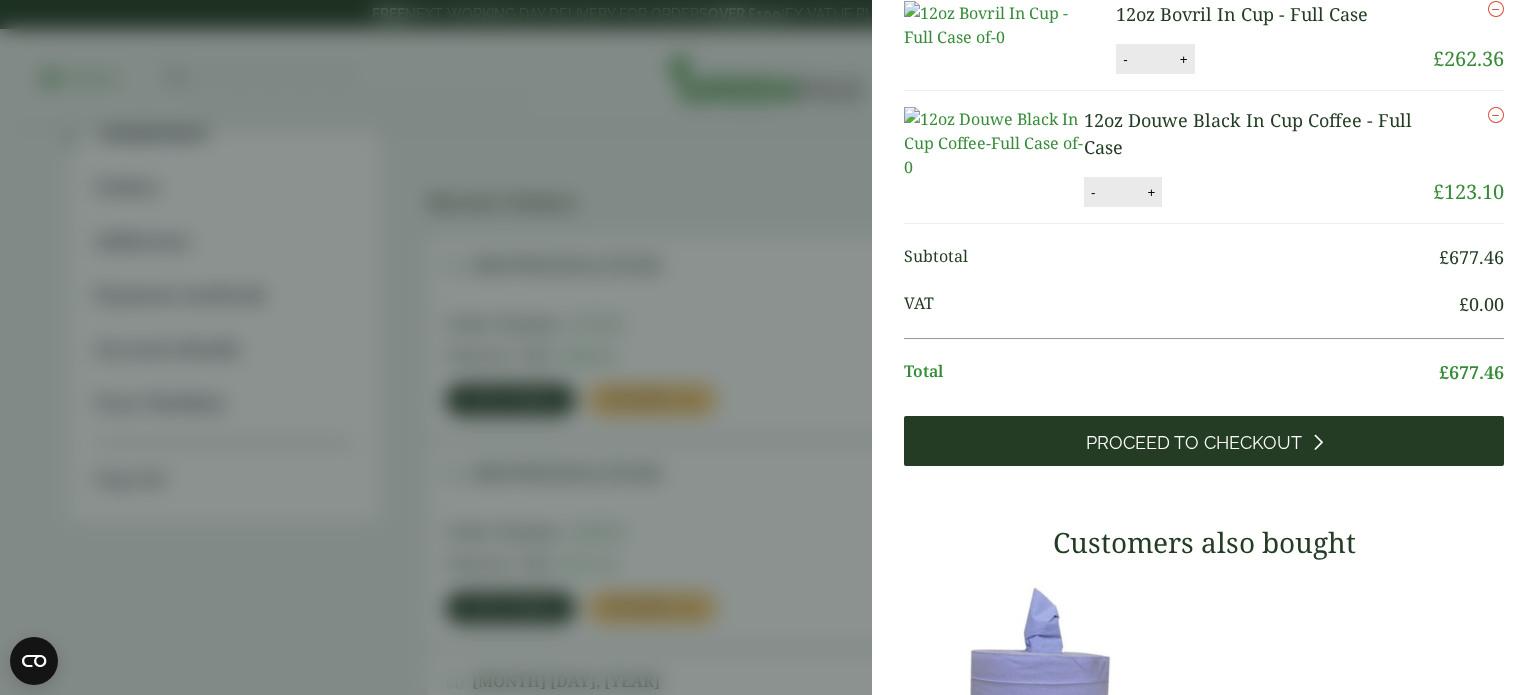 click on "Proceed to Checkout" at bounding box center [1194, 443] 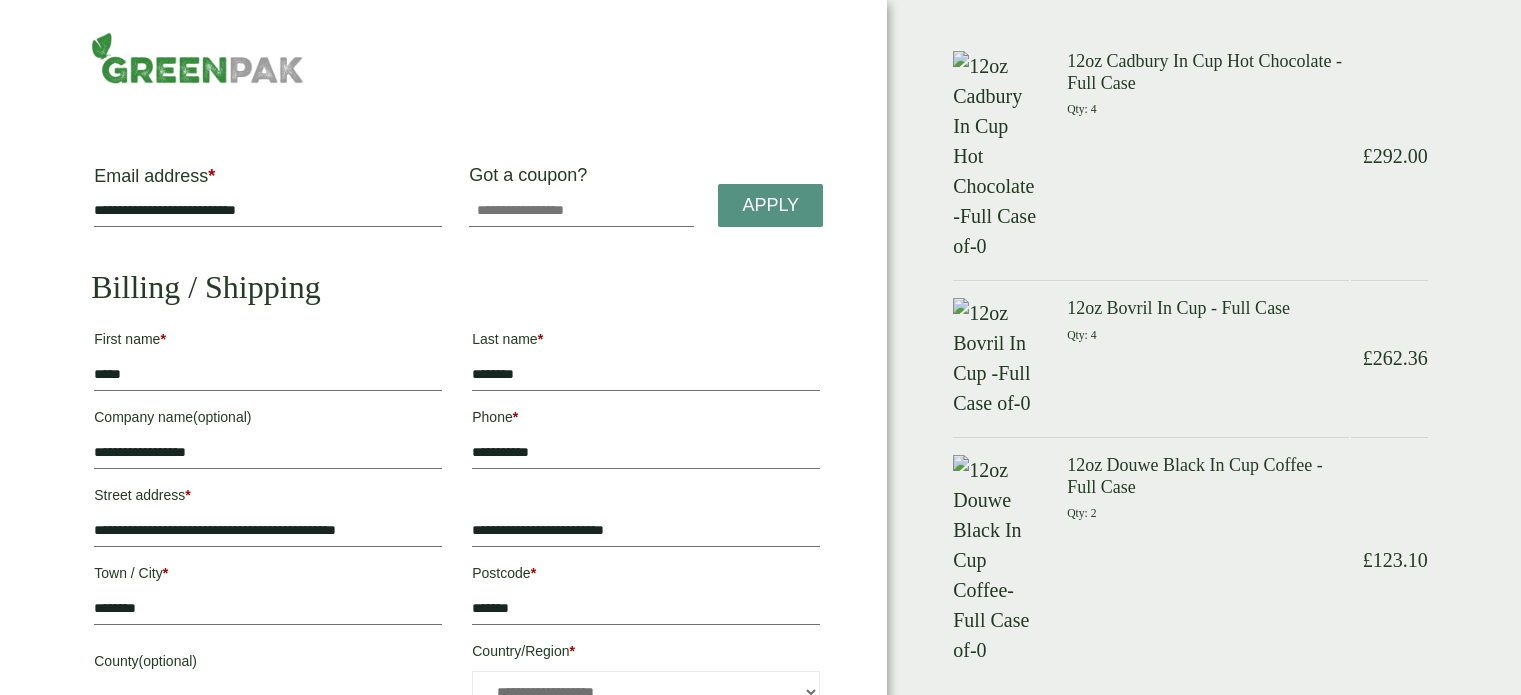 scroll, scrollTop: 0, scrollLeft: 0, axis: both 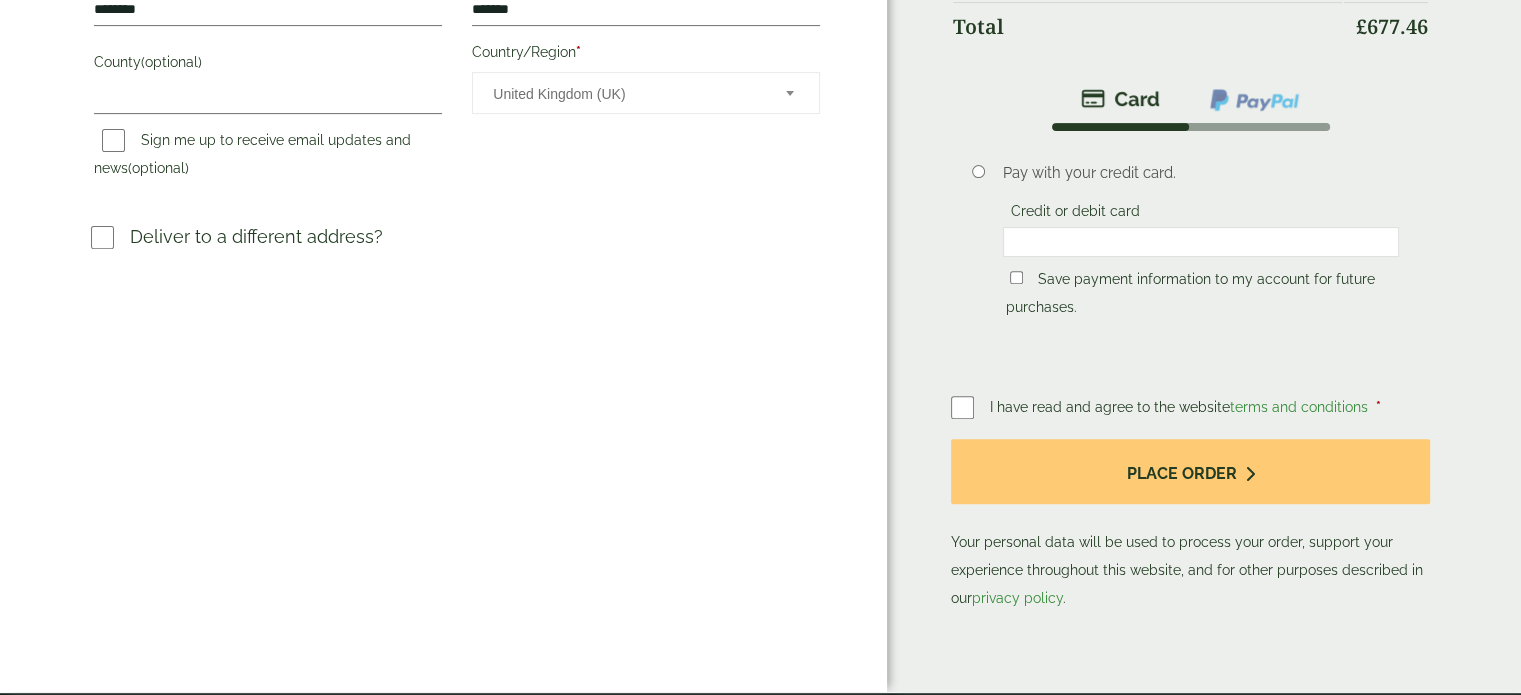 click on "Pay with your credit card.
Credit or debit card
Save payment information to my account for future purchases." at bounding box center [1190, 250] 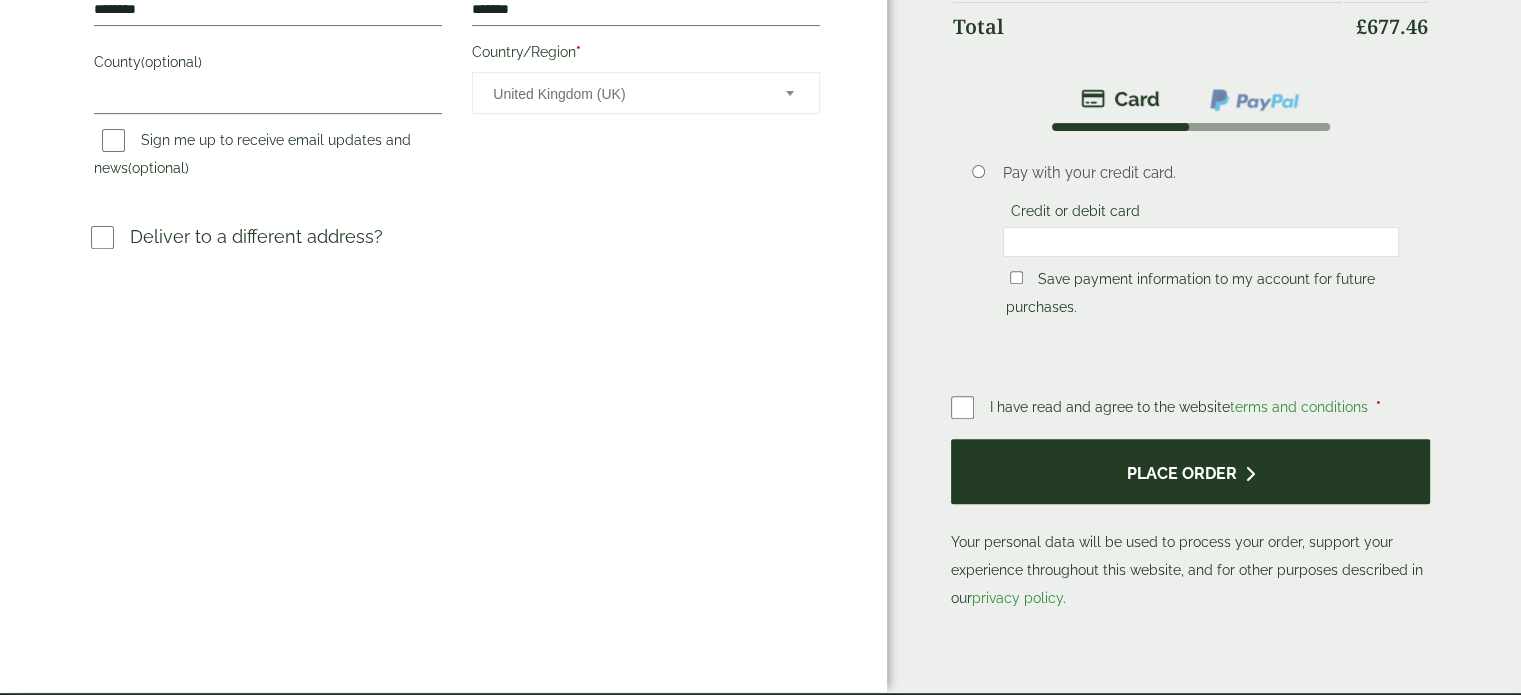 click on "Place order" at bounding box center [1190, 471] 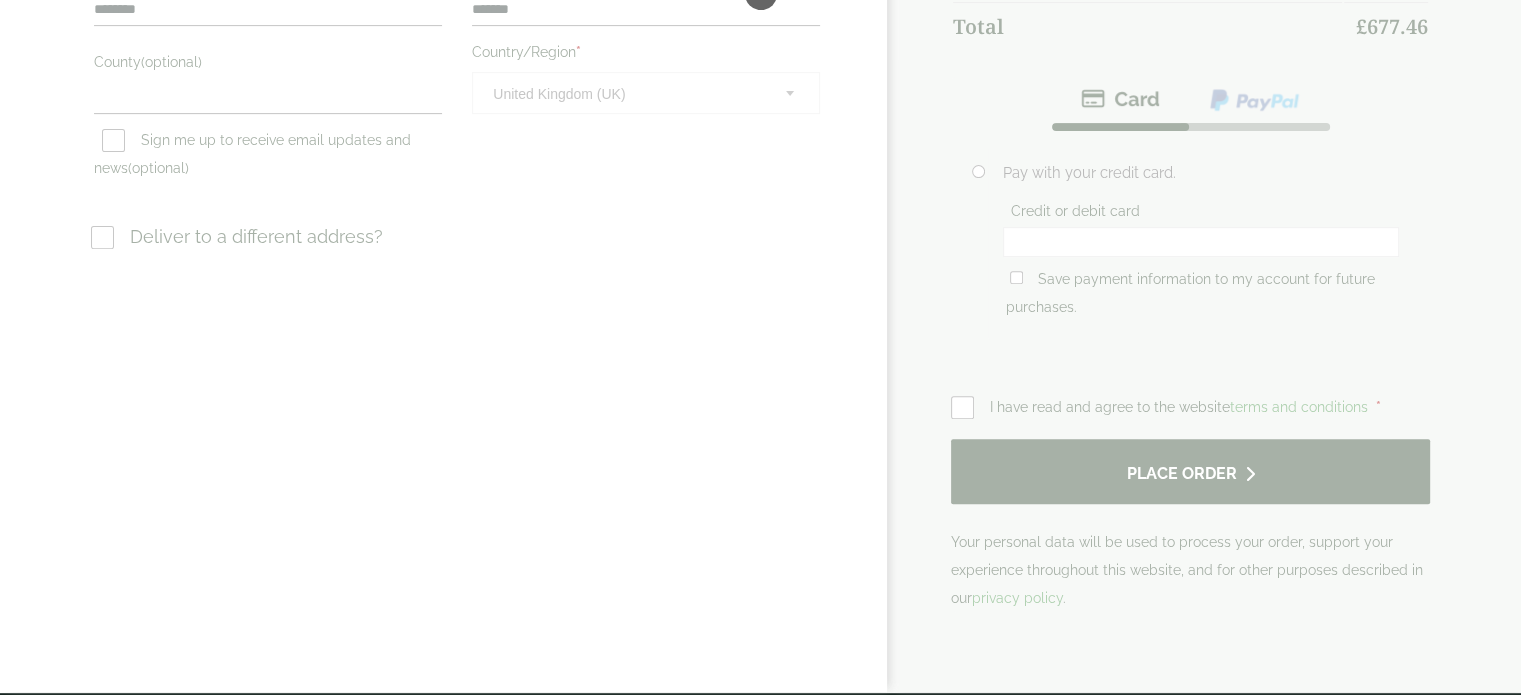 scroll, scrollTop: 0, scrollLeft: 0, axis: both 